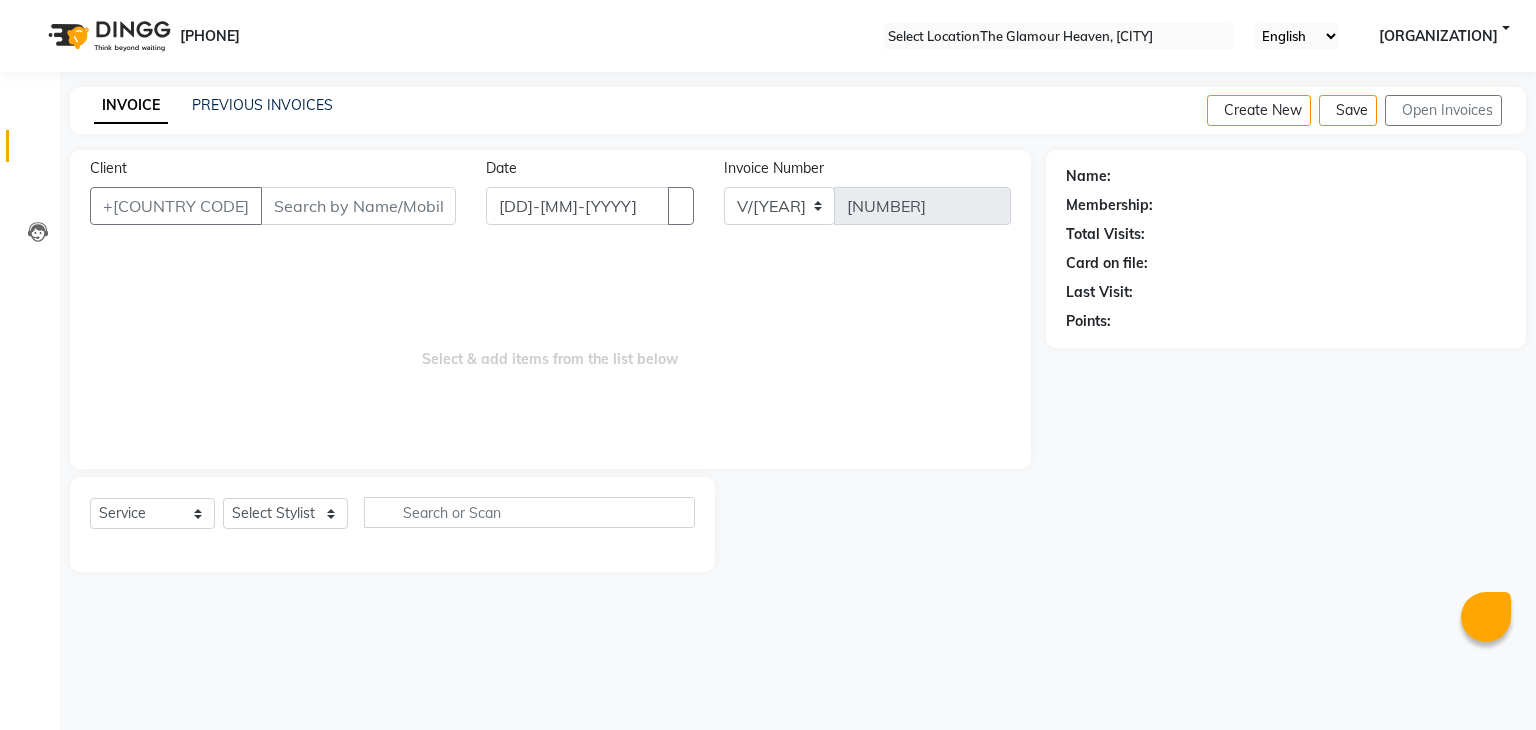 scroll, scrollTop: 0, scrollLeft: 0, axis: both 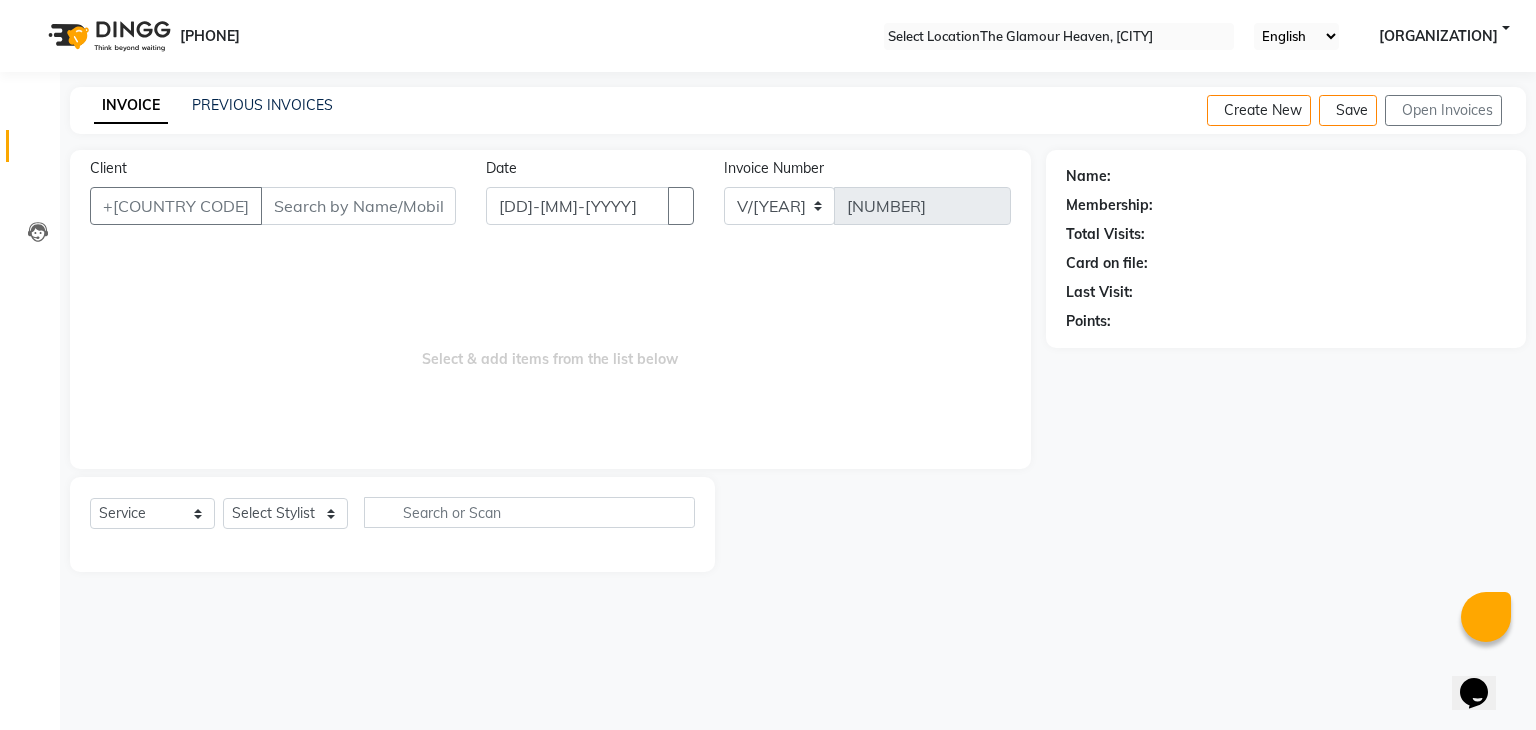 click on "[CLIENT]" at bounding box center [358, 206] 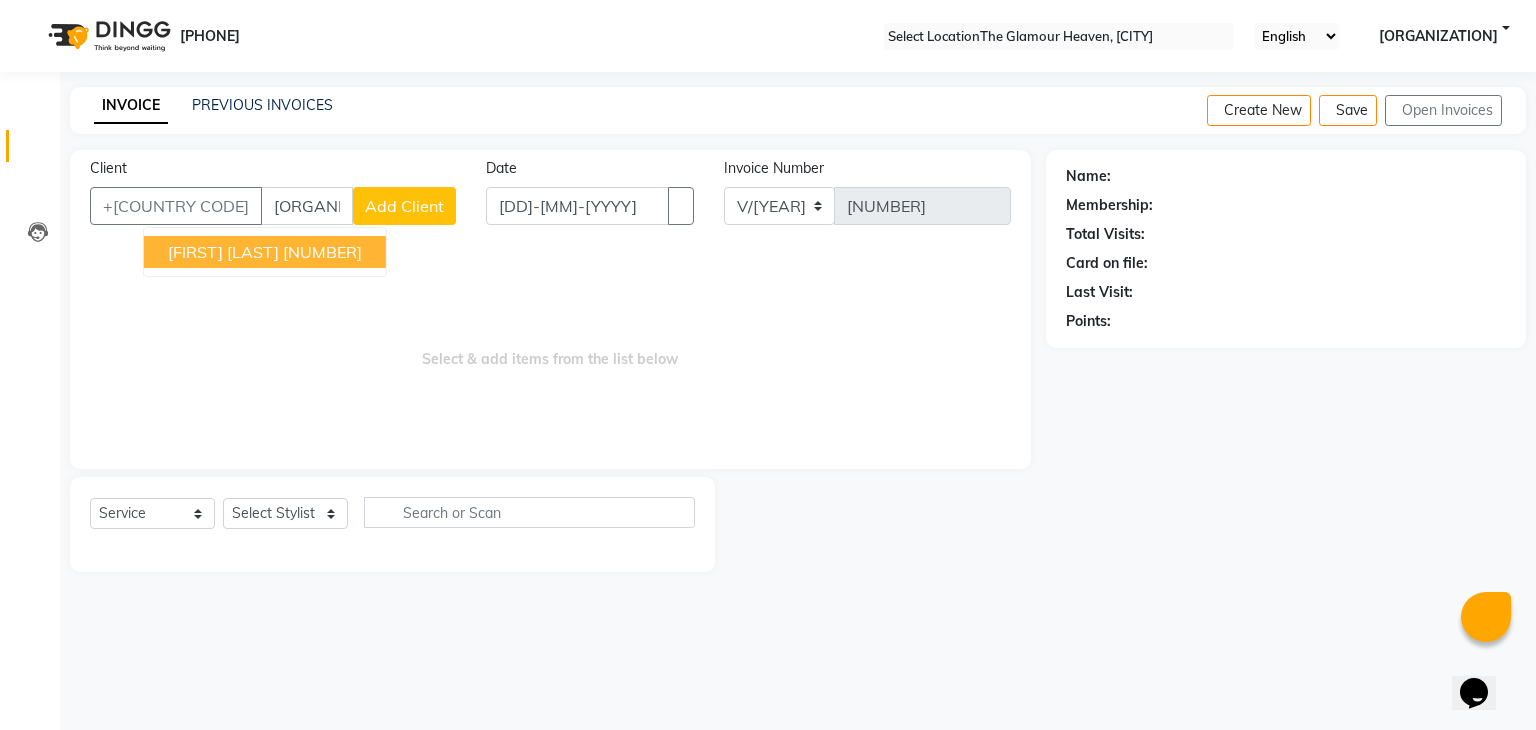 click on "1314200000091" at bounding box center [322, 252] 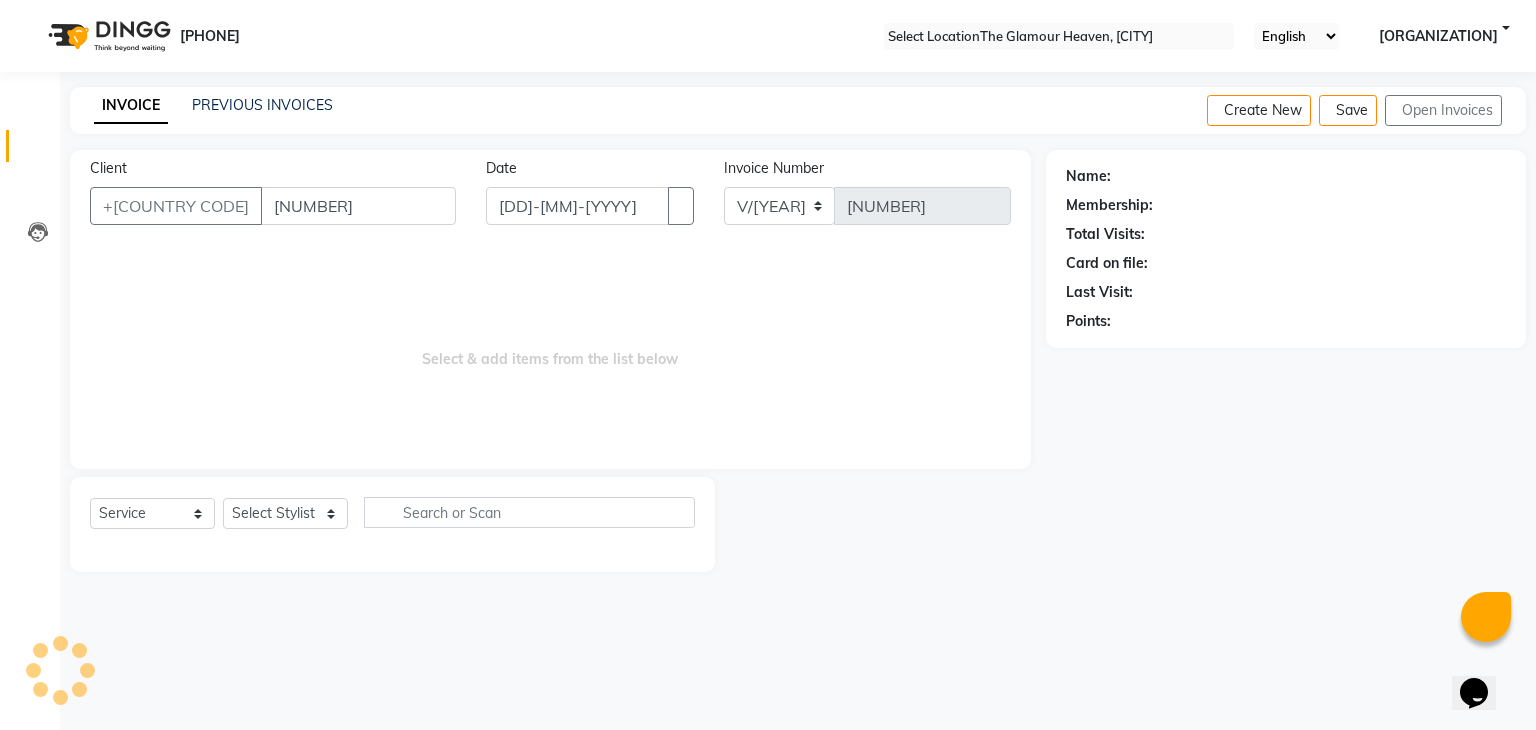 type on "1314200000091" 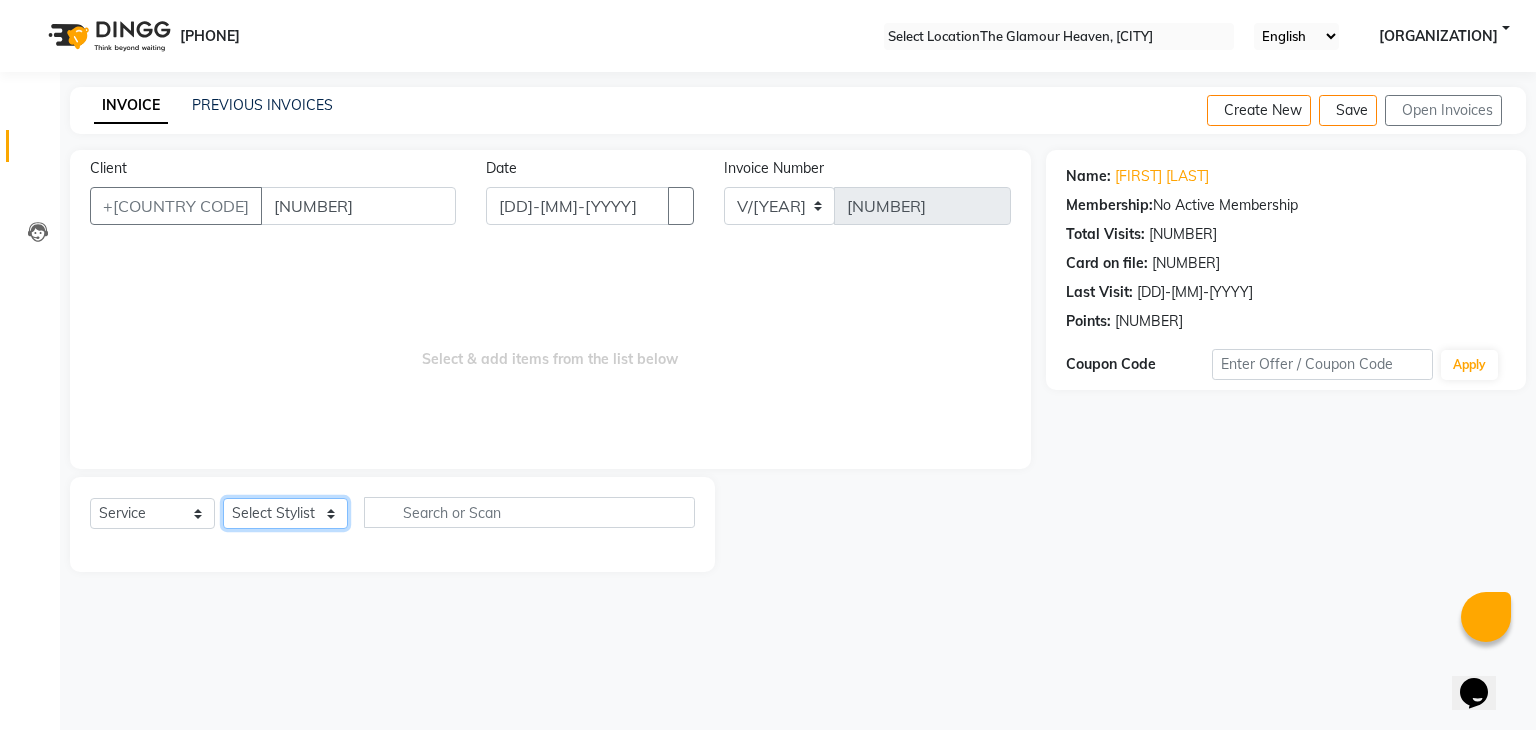 click on "Select Stylist asha Kashab Bharat sen kapil  NITIN KUMAR Rahul Dixit Reshma Dixit RUSHI KHAMBE Swati bhosale SWEATA NAG VIJAY SONAWANE VINAY DIXIT" at bounding box center (285, 513) 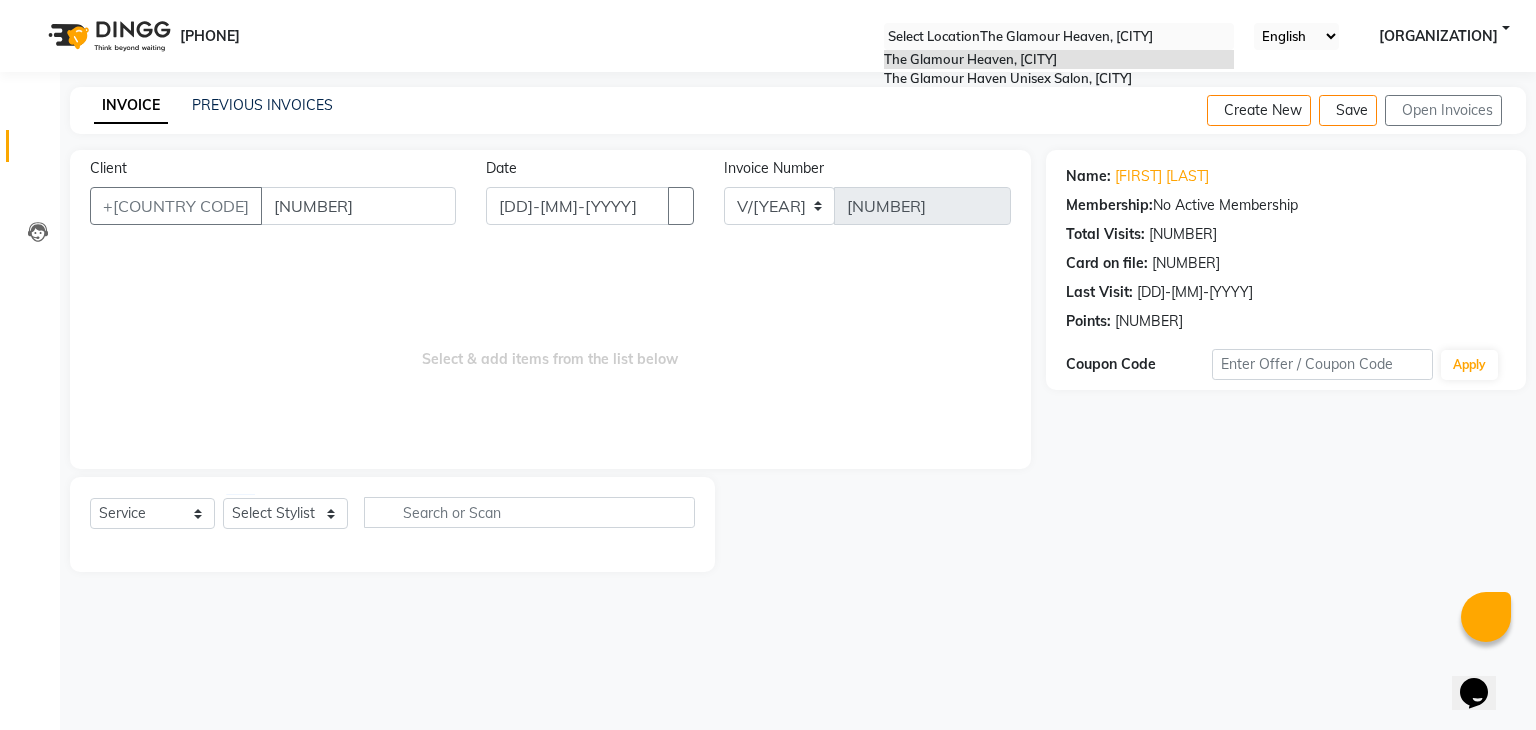 click at bounding box center [1059, 37] 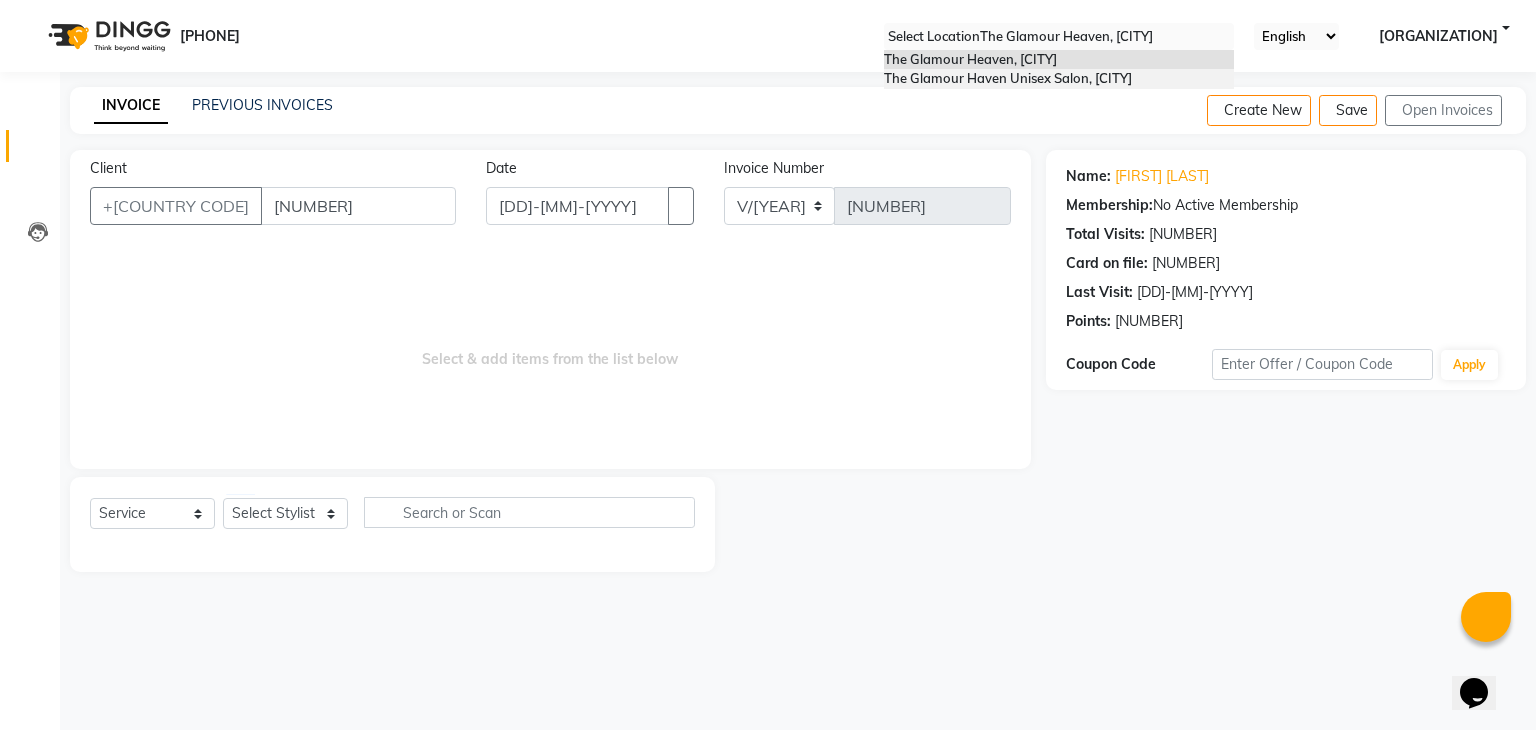 click on "[BRAND_NAME], [CITY]" at bounding box center [1059, 79] 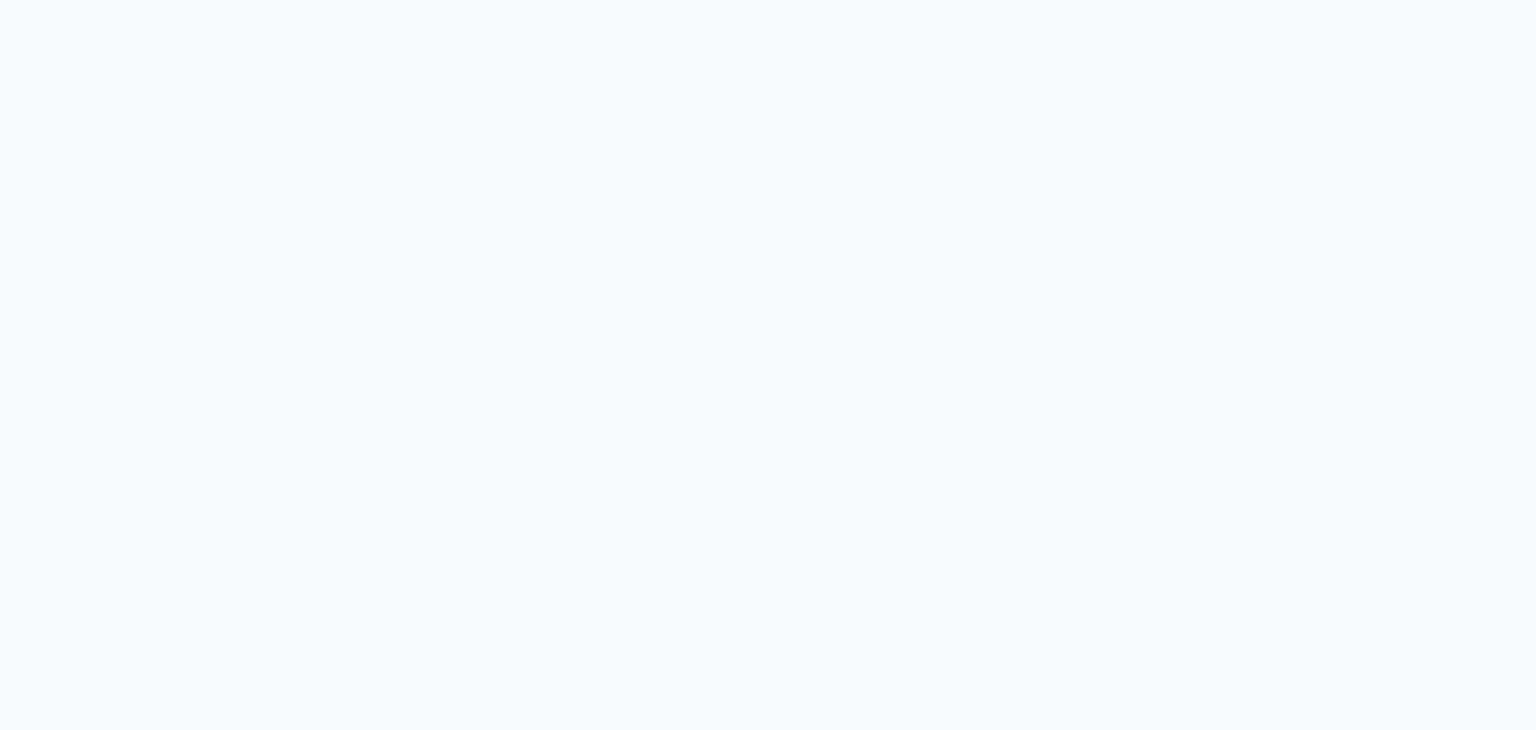 scroll, scrollTop: 0, scrollLeft: 0, axis: both 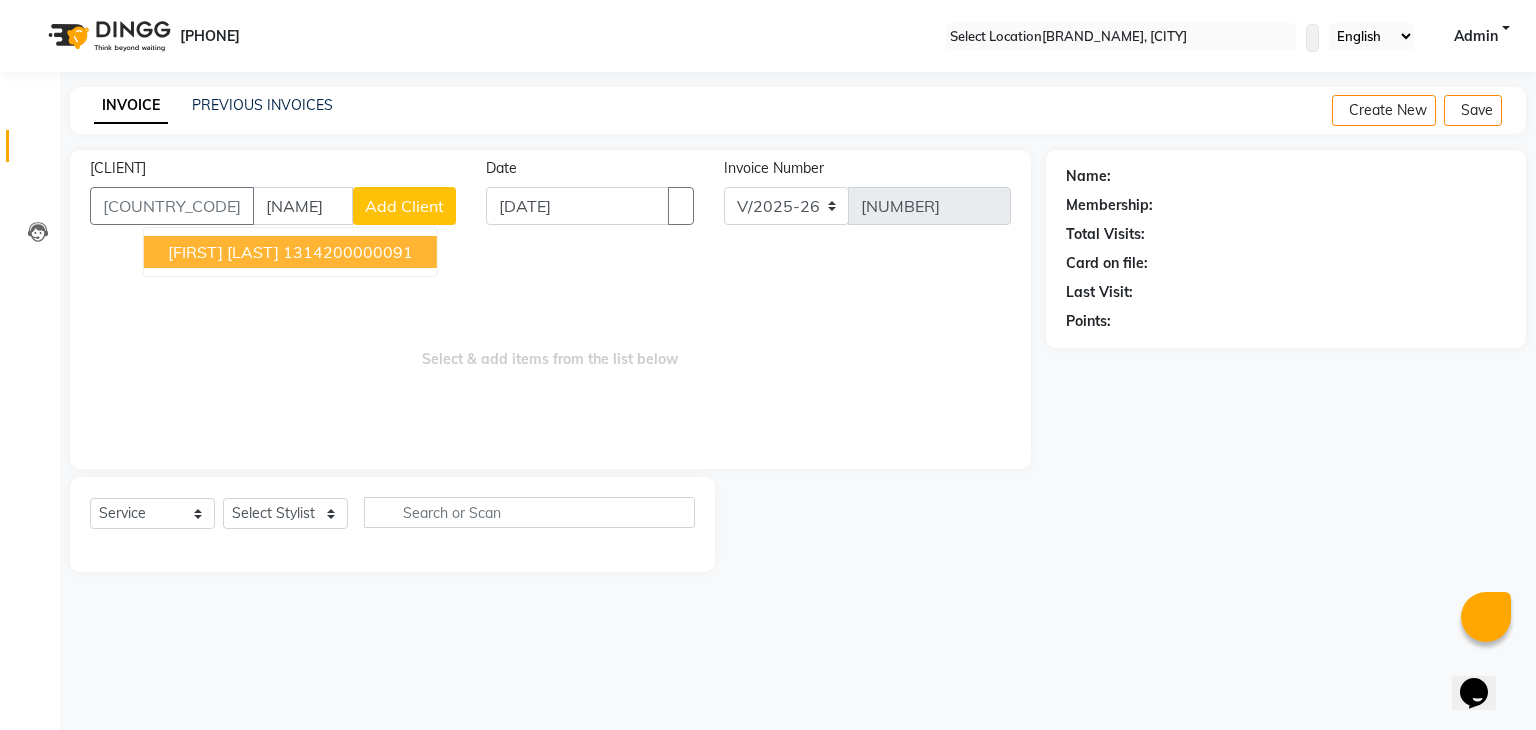 click on "[FIRST] [LAST] [NUMBER]" at bounding box center (290, 252) 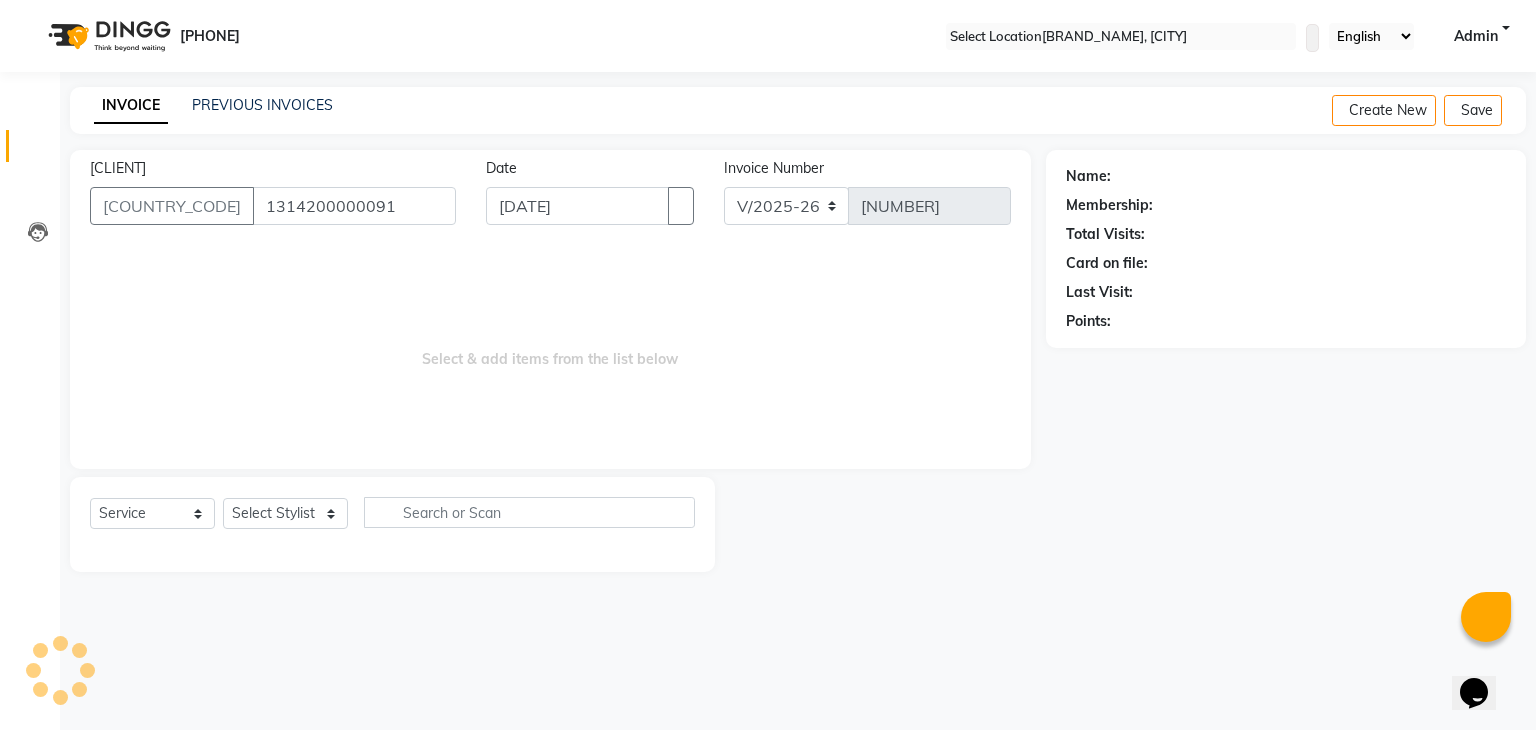 type on "1314200000091" 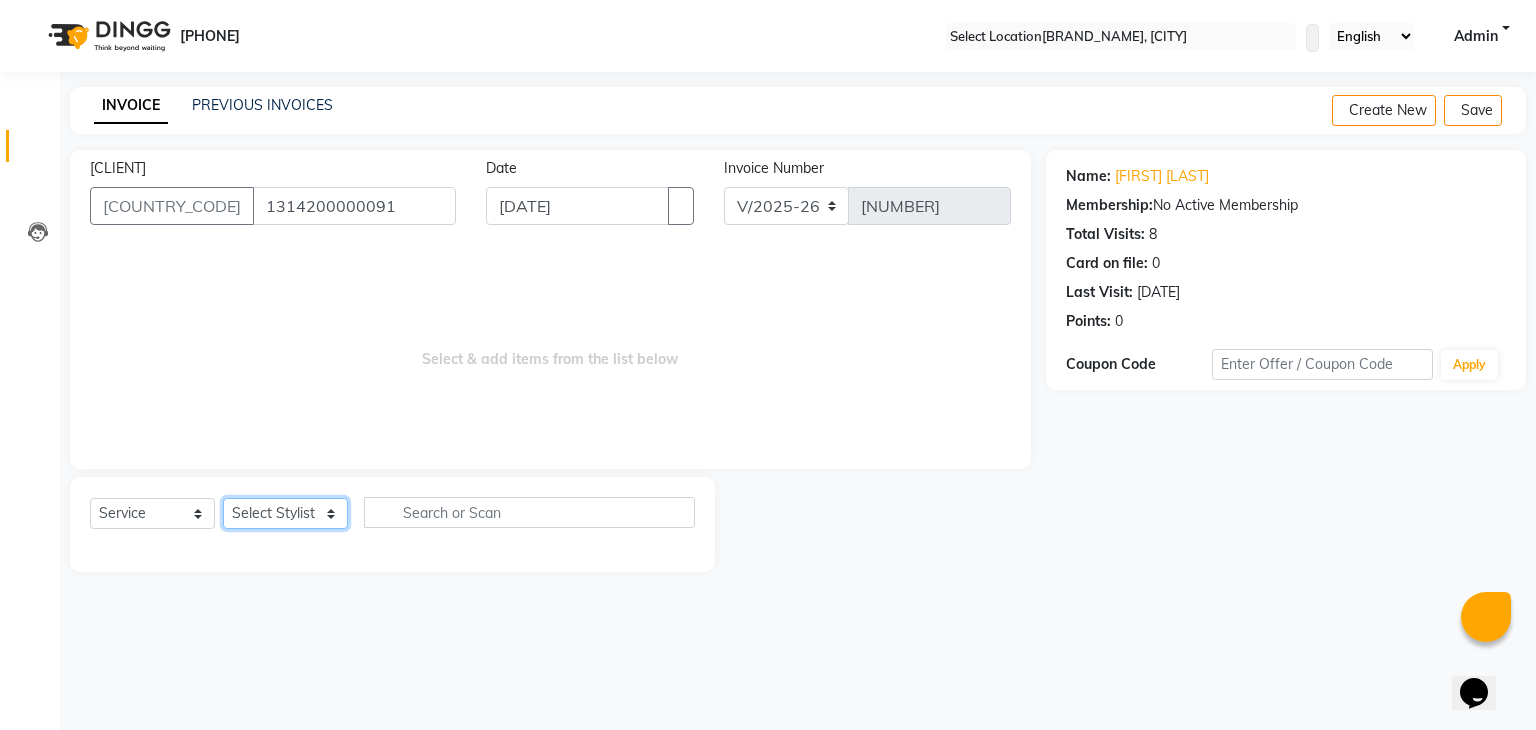 click on "Select Stylist [NAME] [NAME] [NAME] [NAME] [NAME] [NAME] [NAME] [NAME] [NAME] [NAME] [NAME] [NAME] [NAME] [NAME] [NAME] [NAME] [NAME] [NAME]" at bounding box center (285, 513) 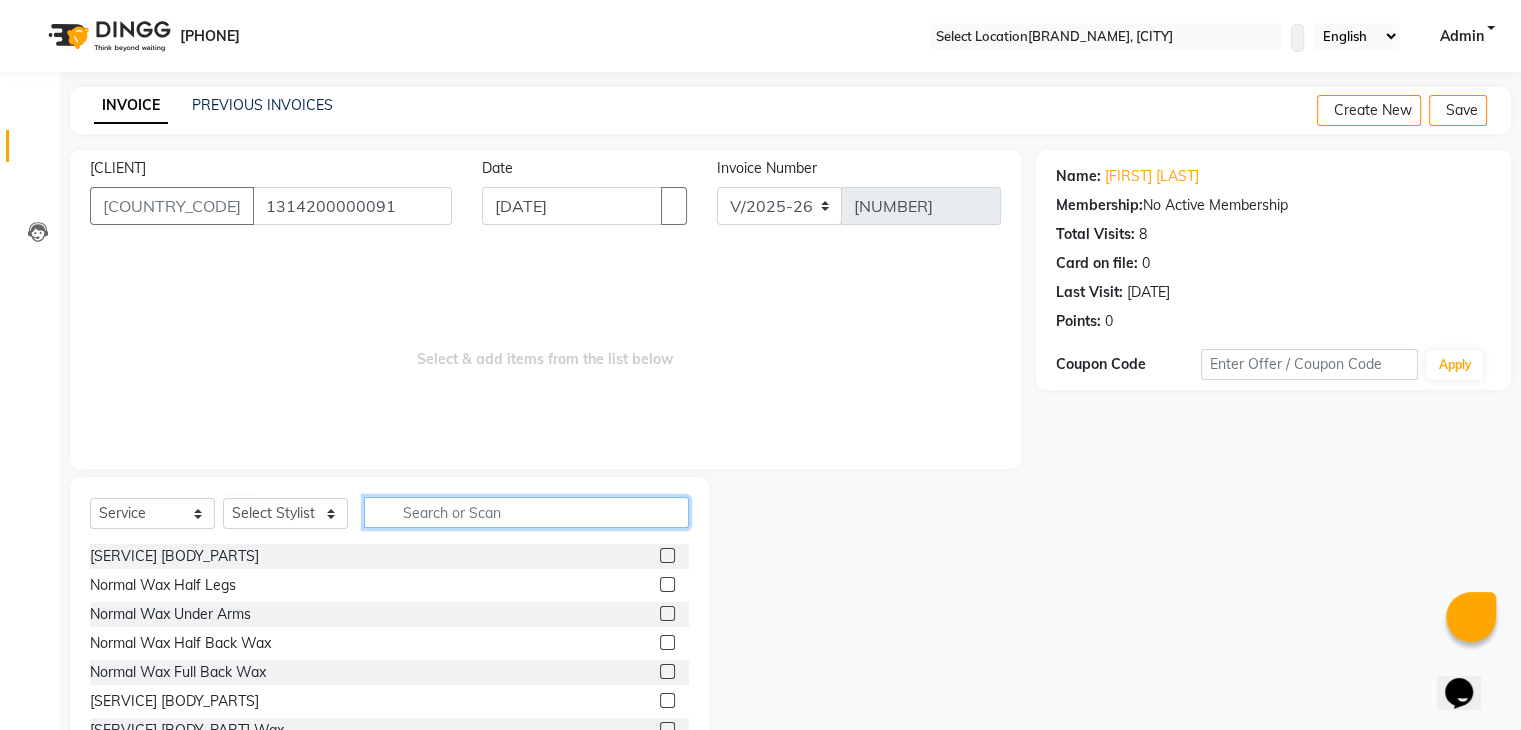 click at bounding box center (526, 512) 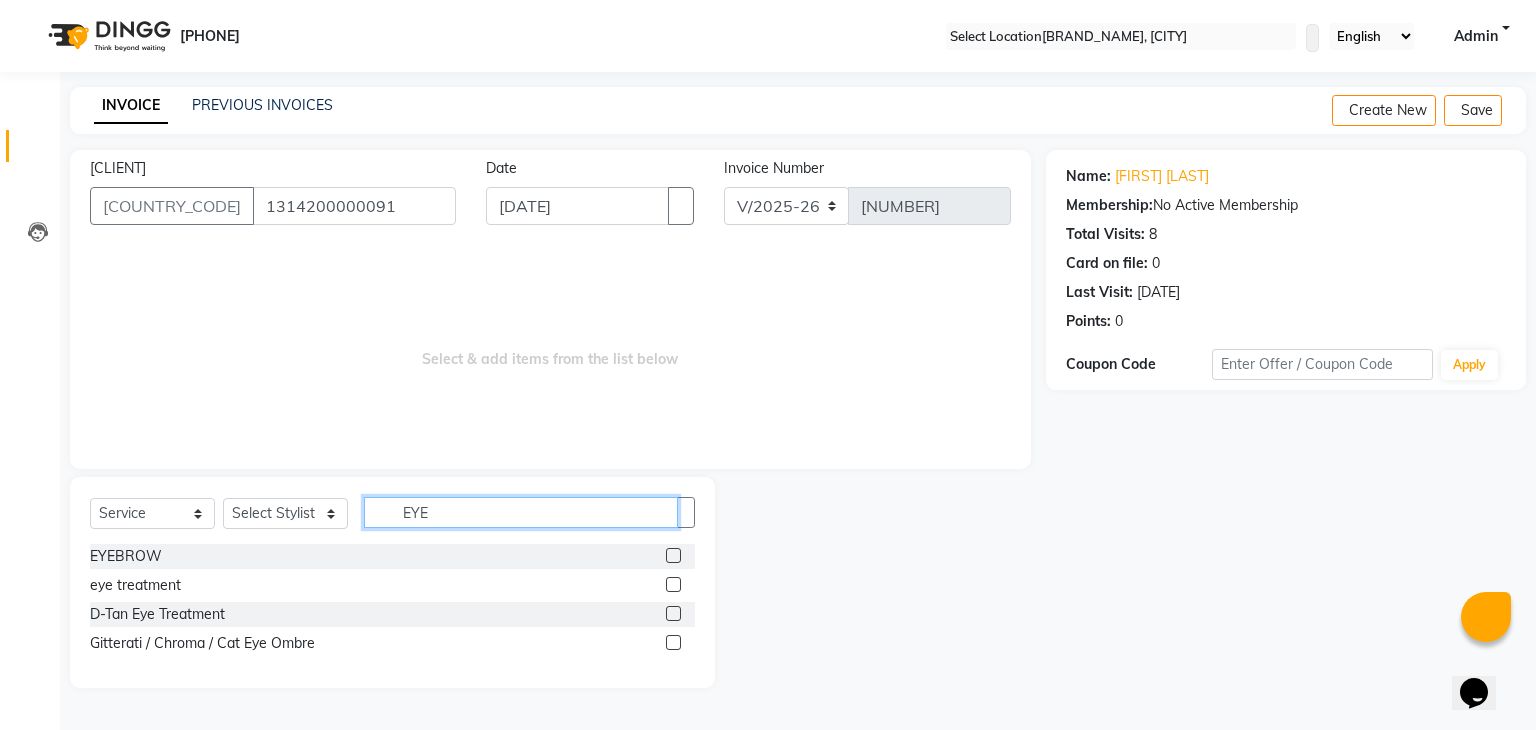 type on "EYE" 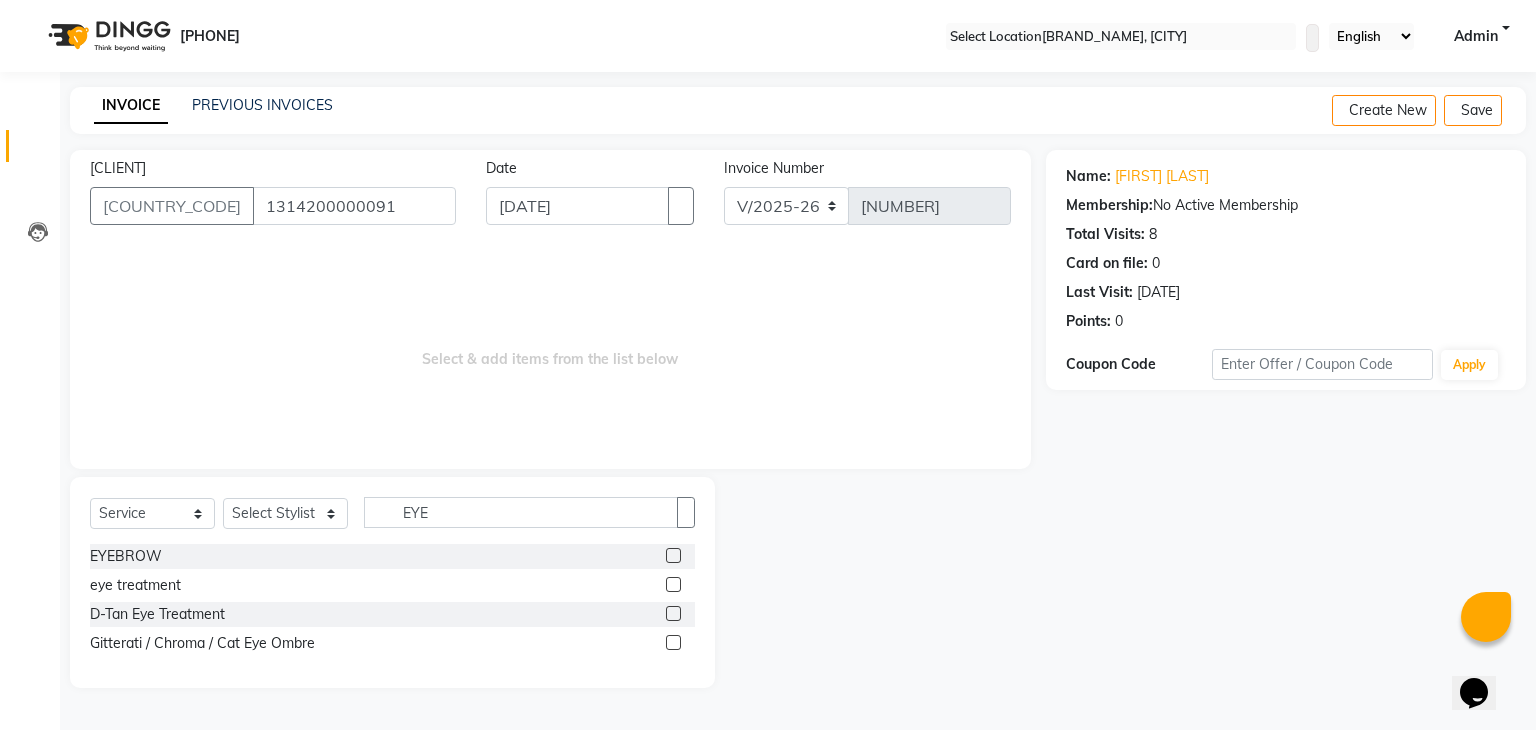 click at bounding box center [673, 555] 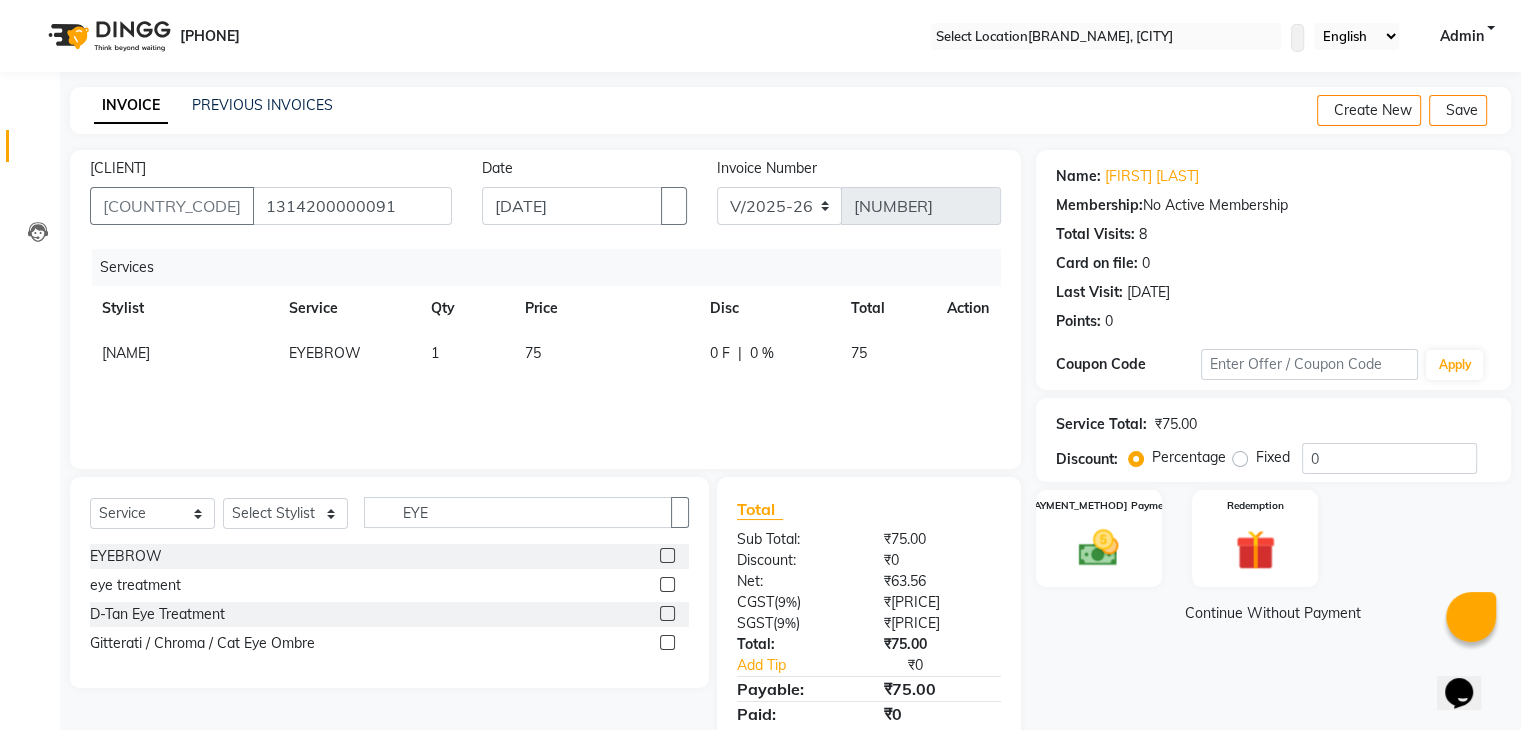 click on "1" at bounding box center (466, 353) 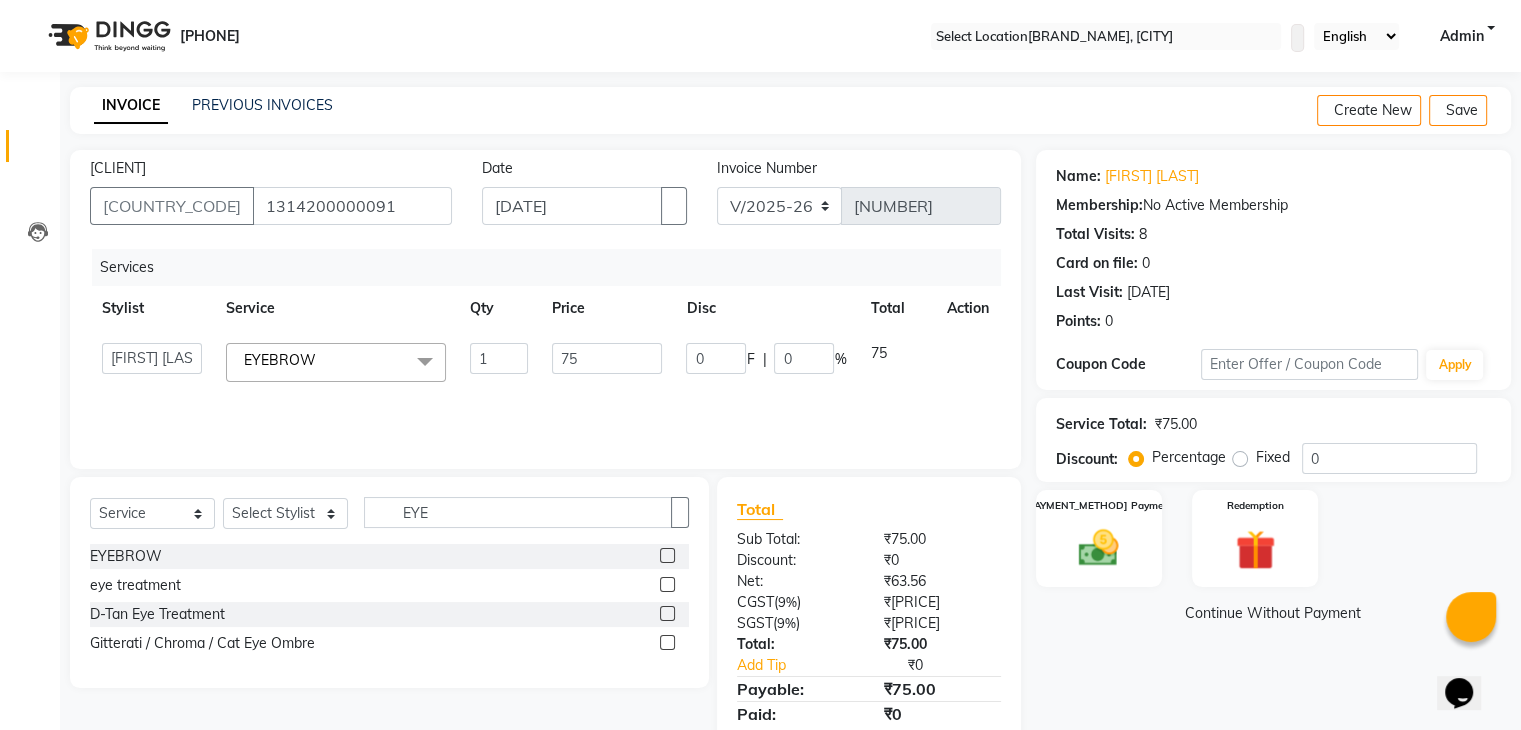 click at bounding box center (425, 362) 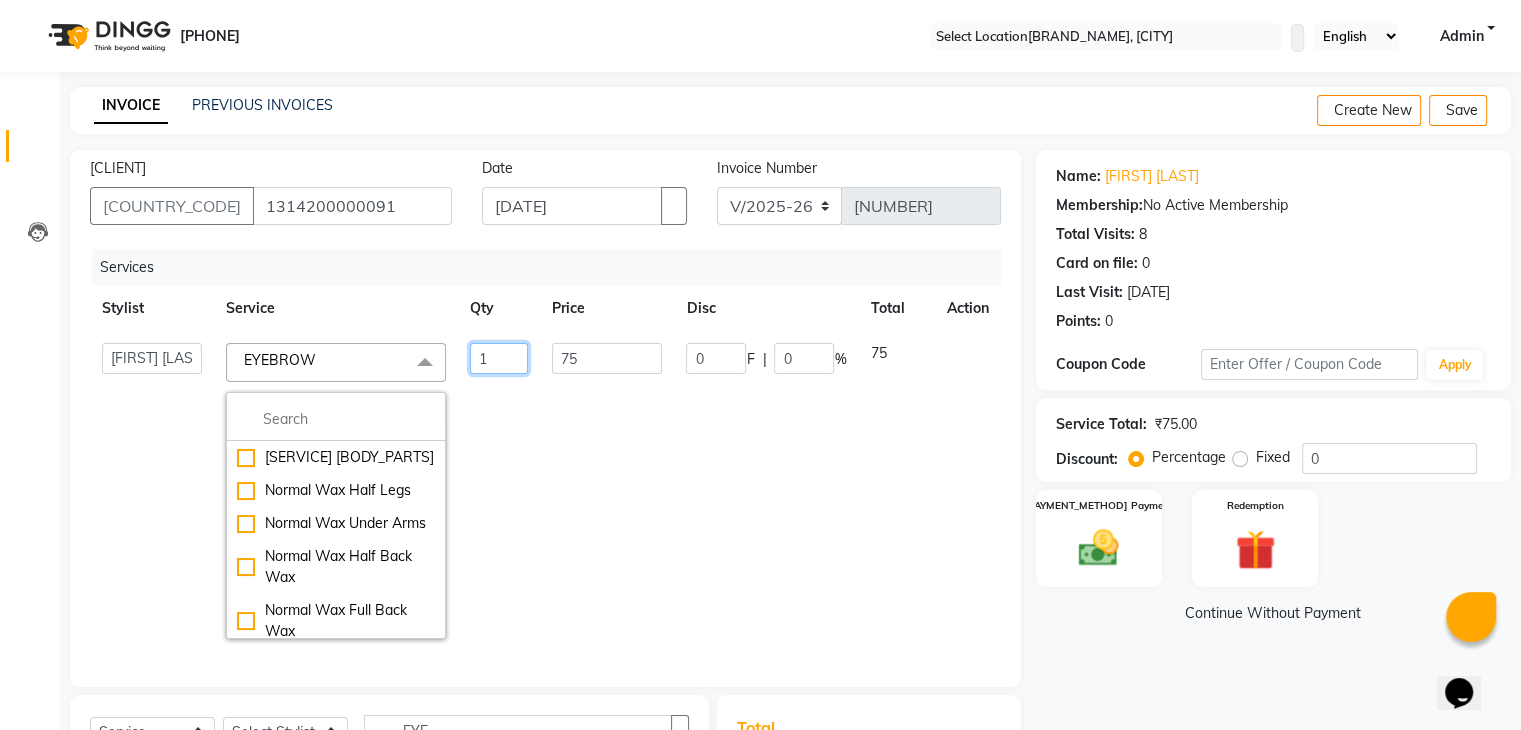 click on "1" at bounding box center [499, 358] 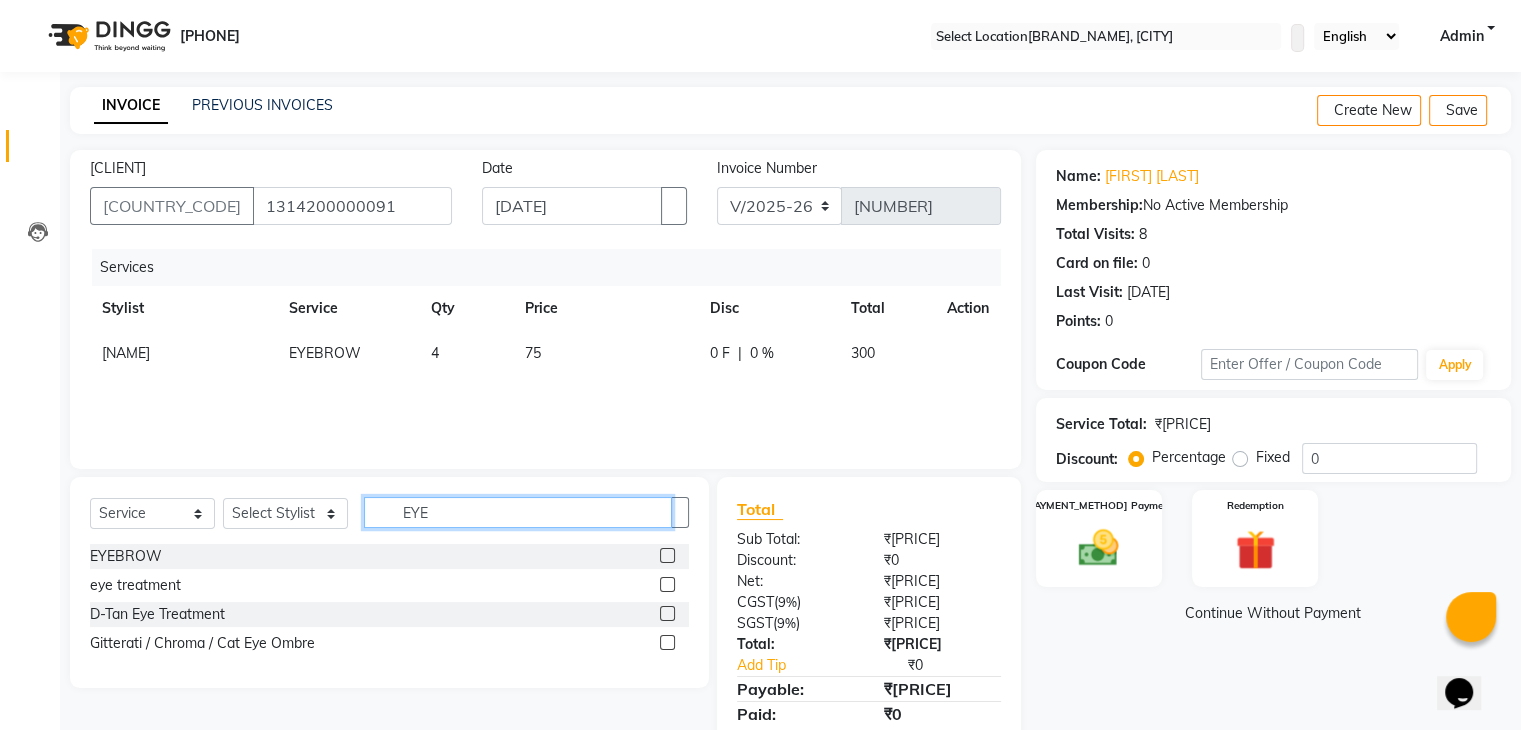 click on "EYE" at bounding box center [518, 512] 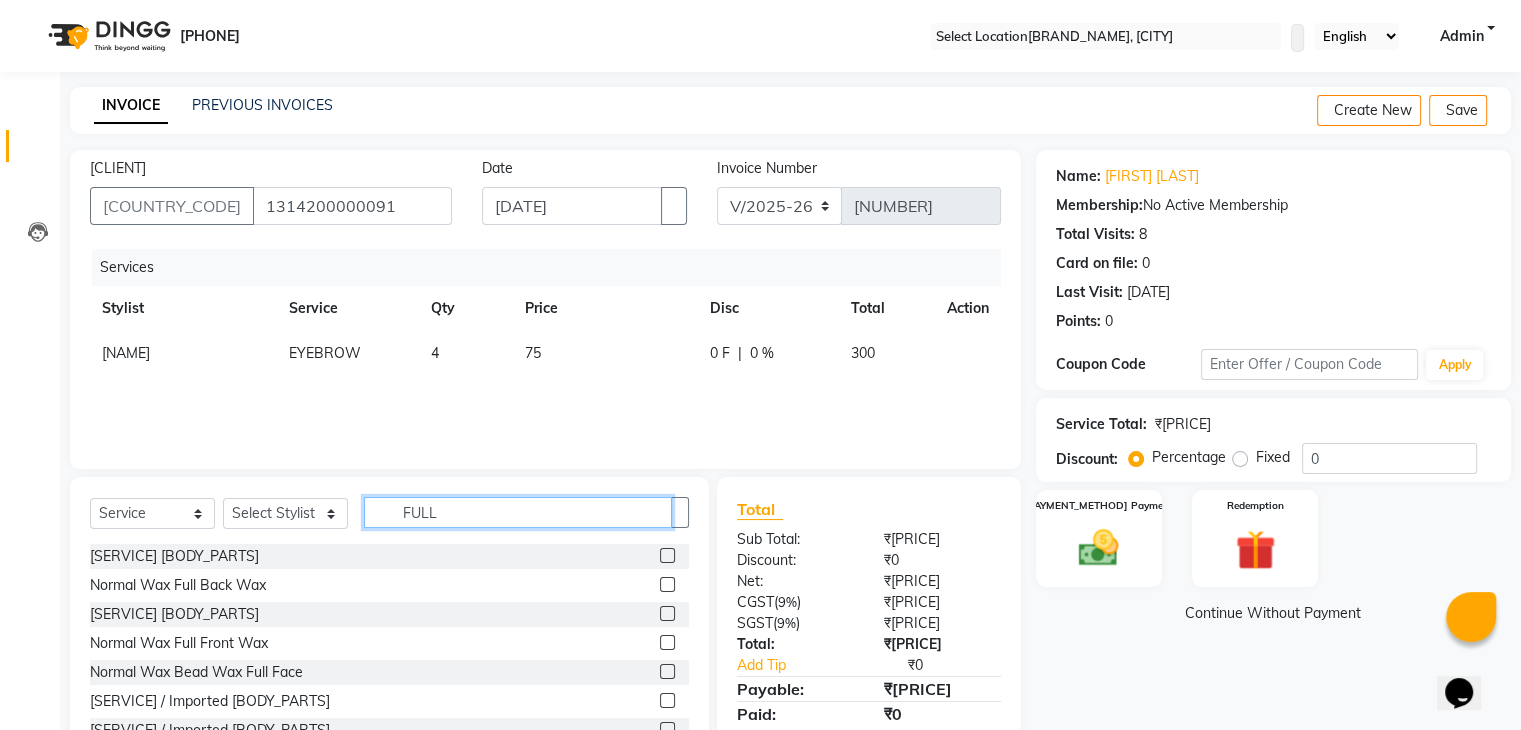 type on "FULL" 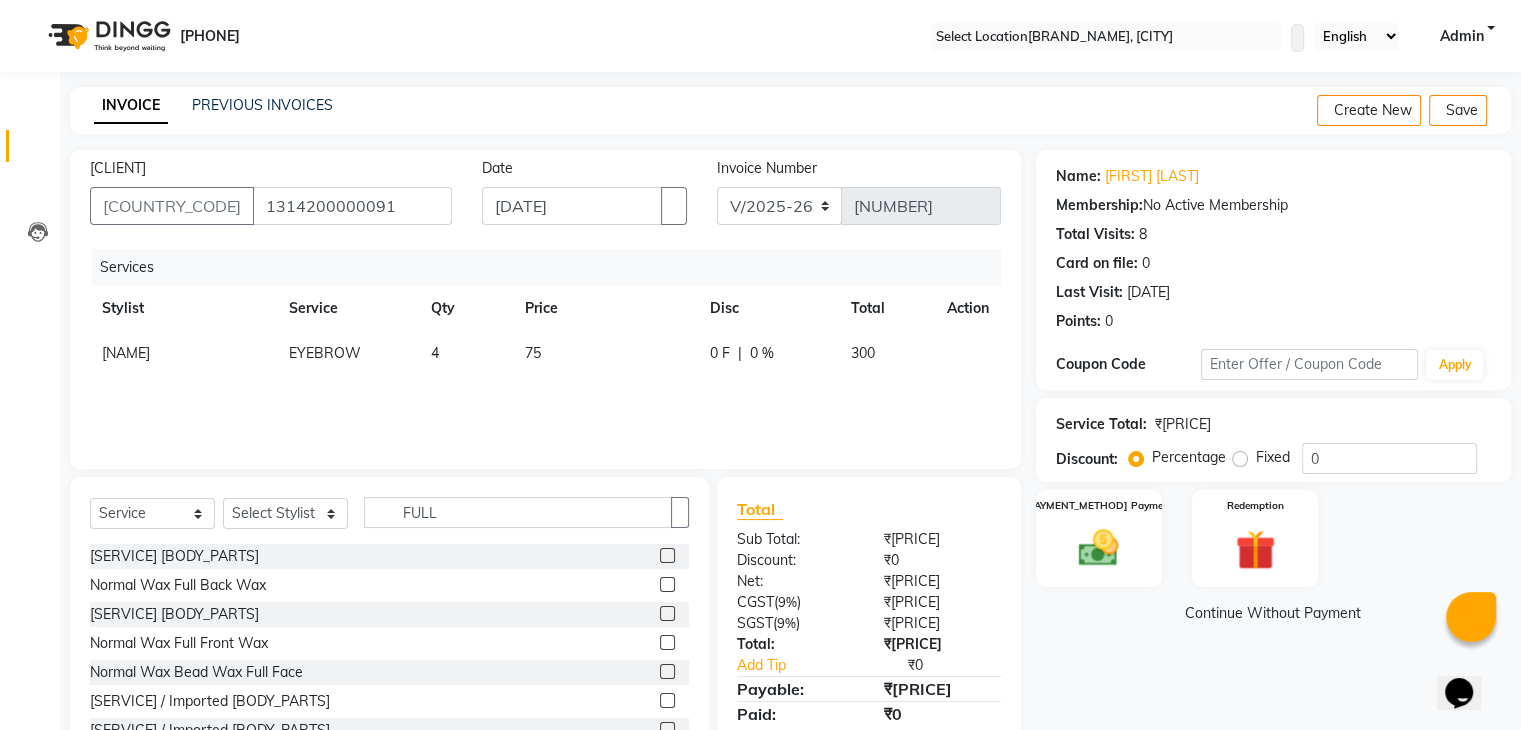 click at bounding box center [667, 700] 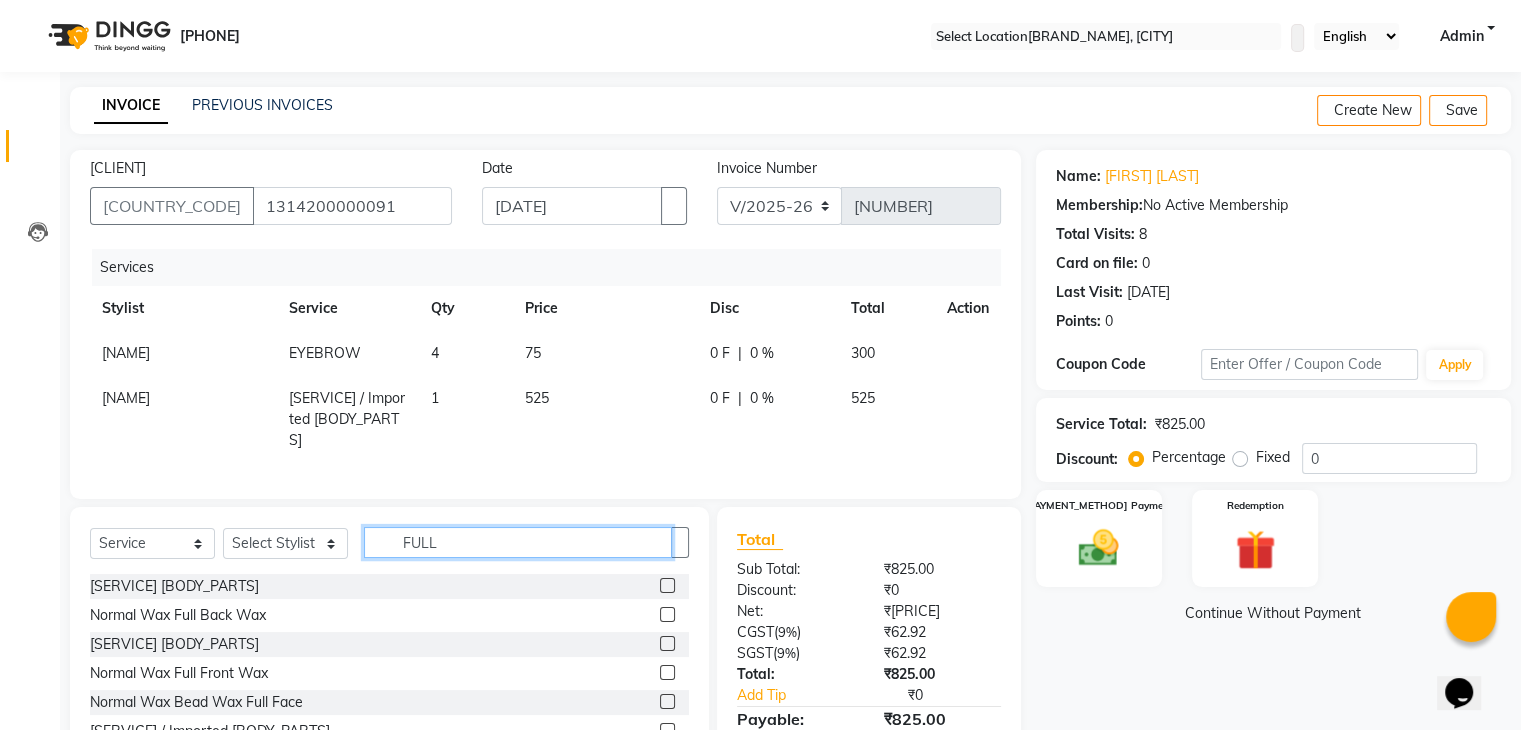 click on "FULL" at bounding box center (518, 542) 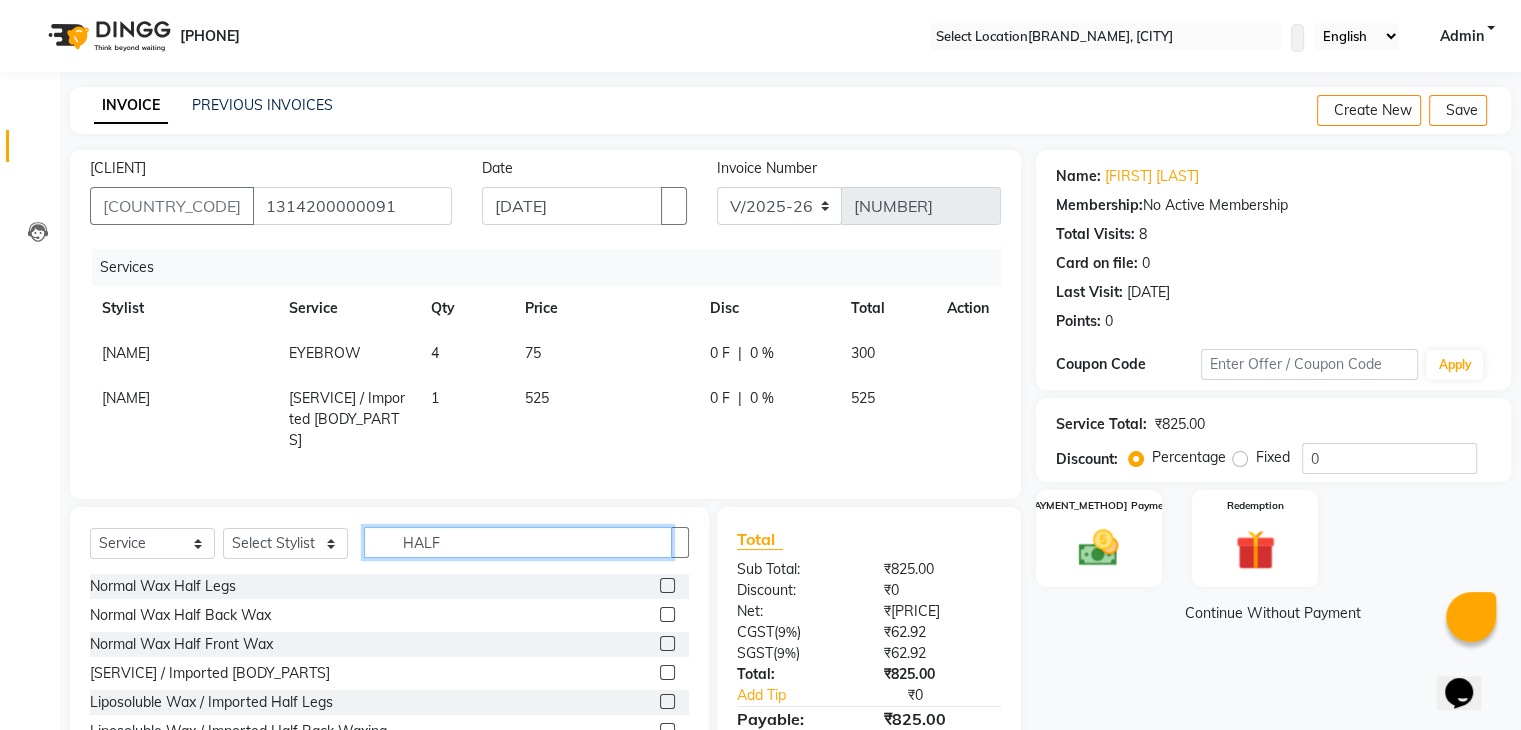type on "HALF" 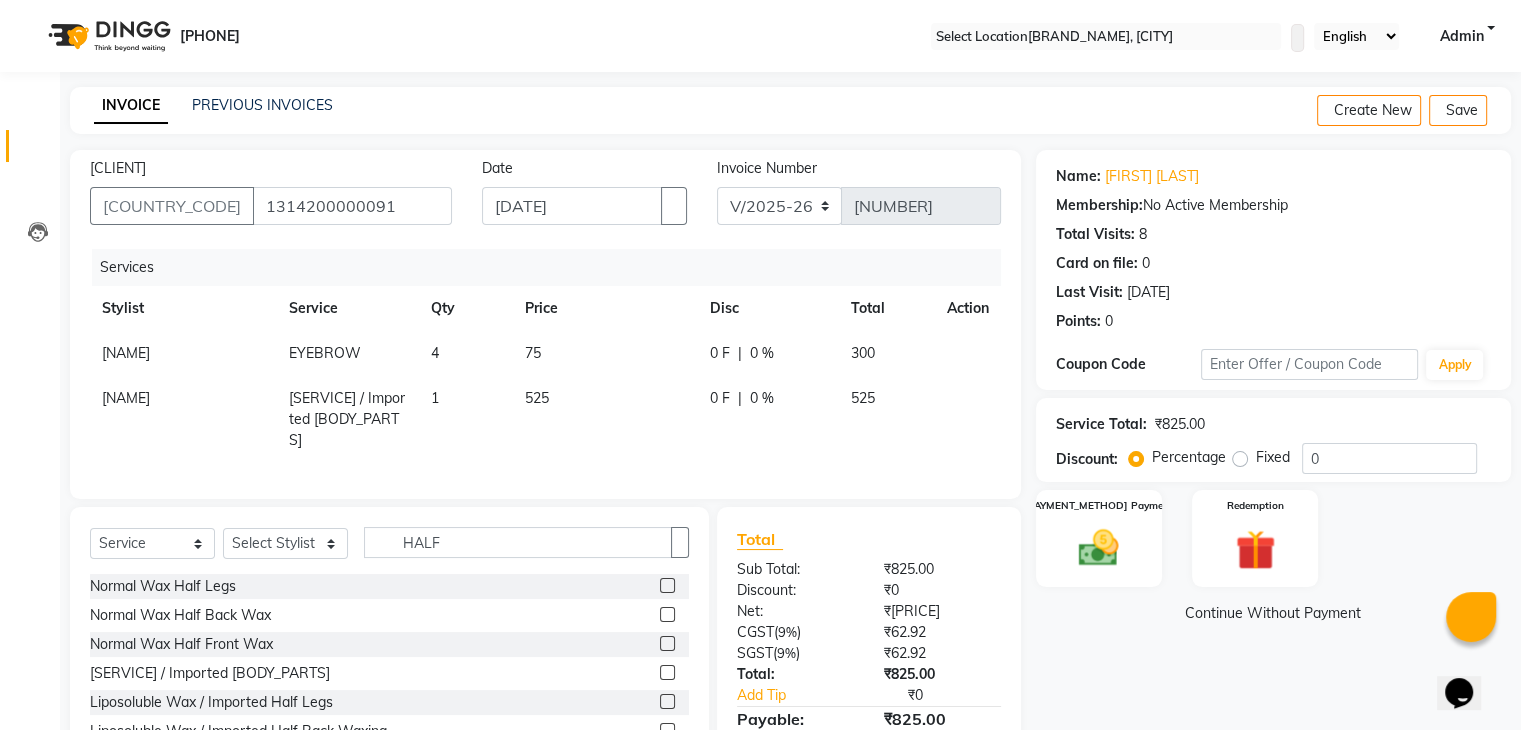 click at bounding box center [667, 701] 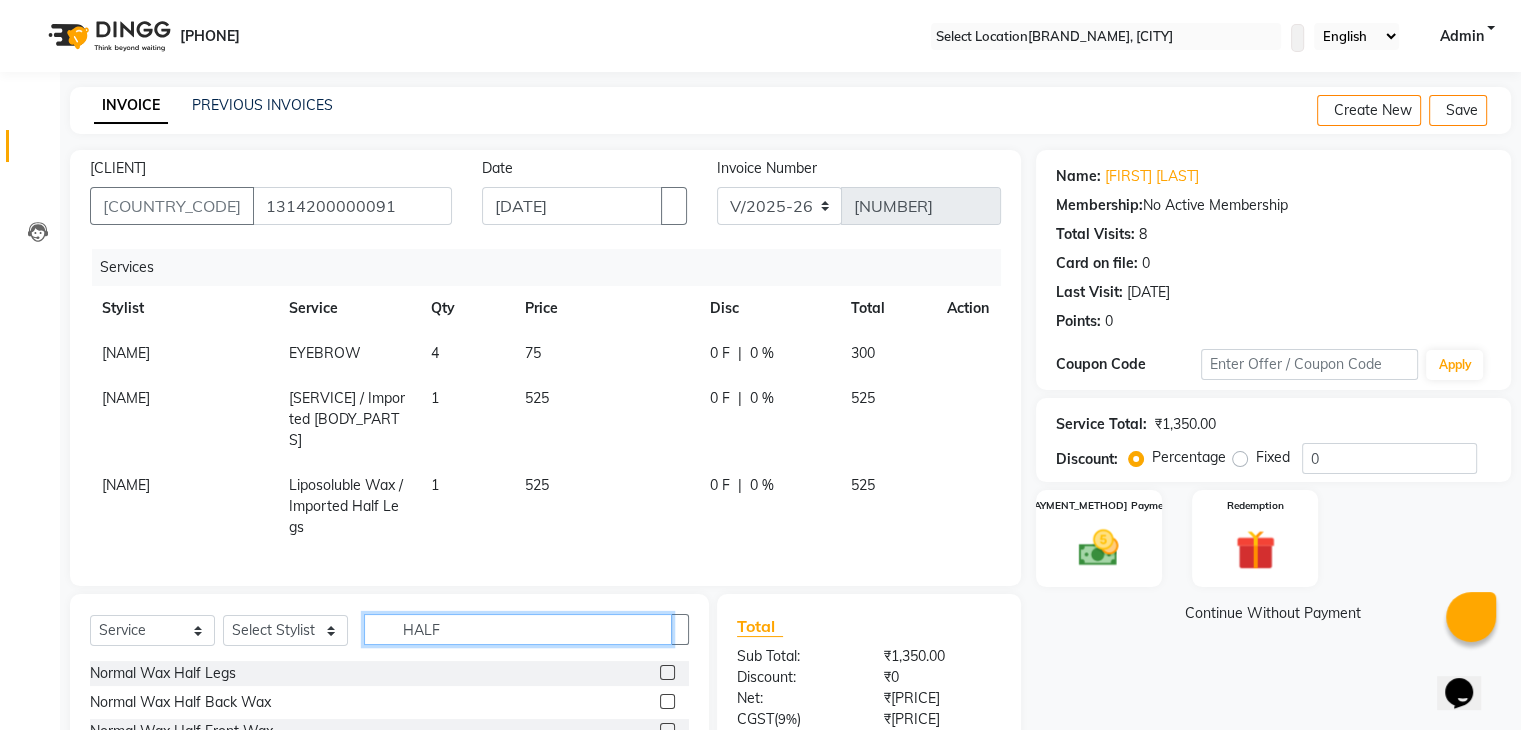 click on "HALF" at bounding box center [518, 629] 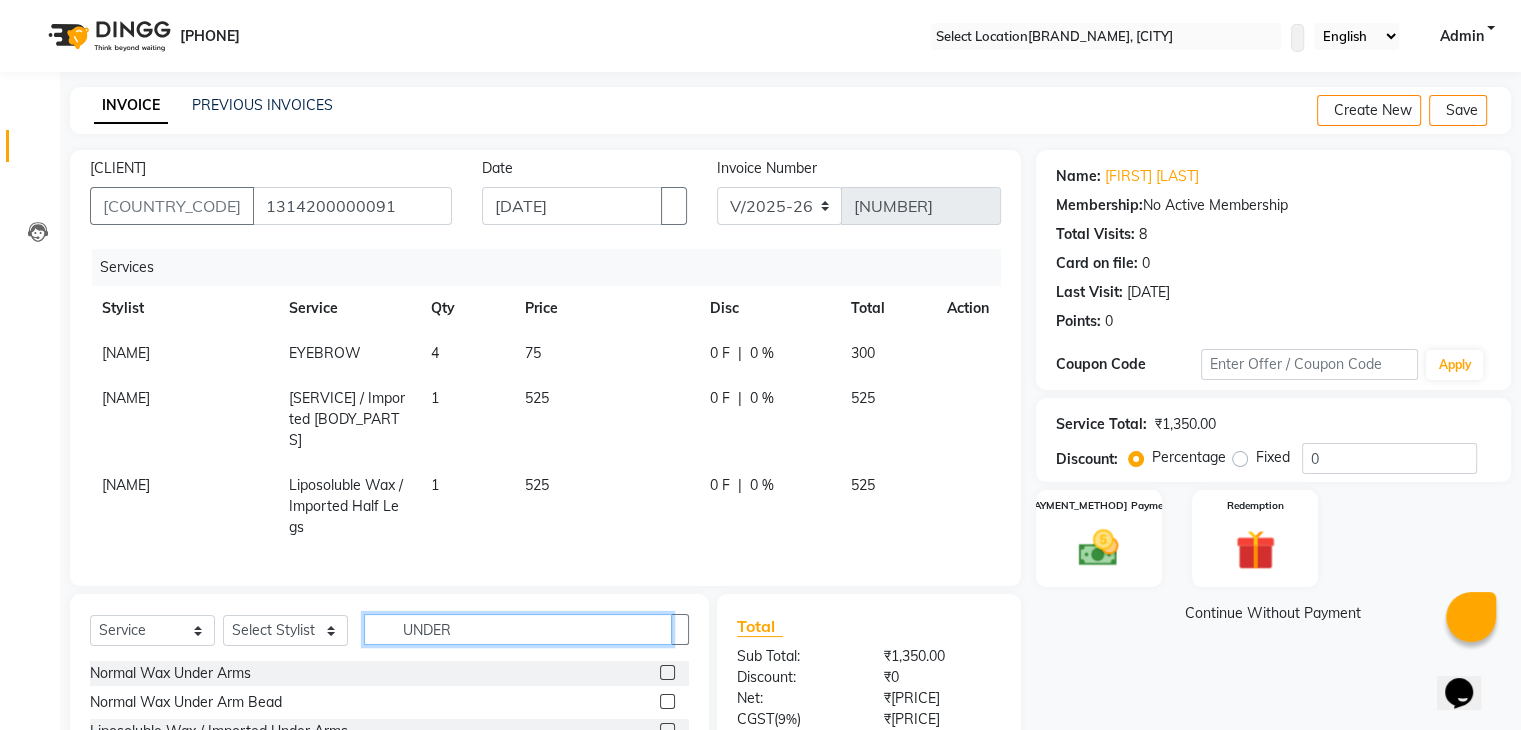 type on "UNDER" 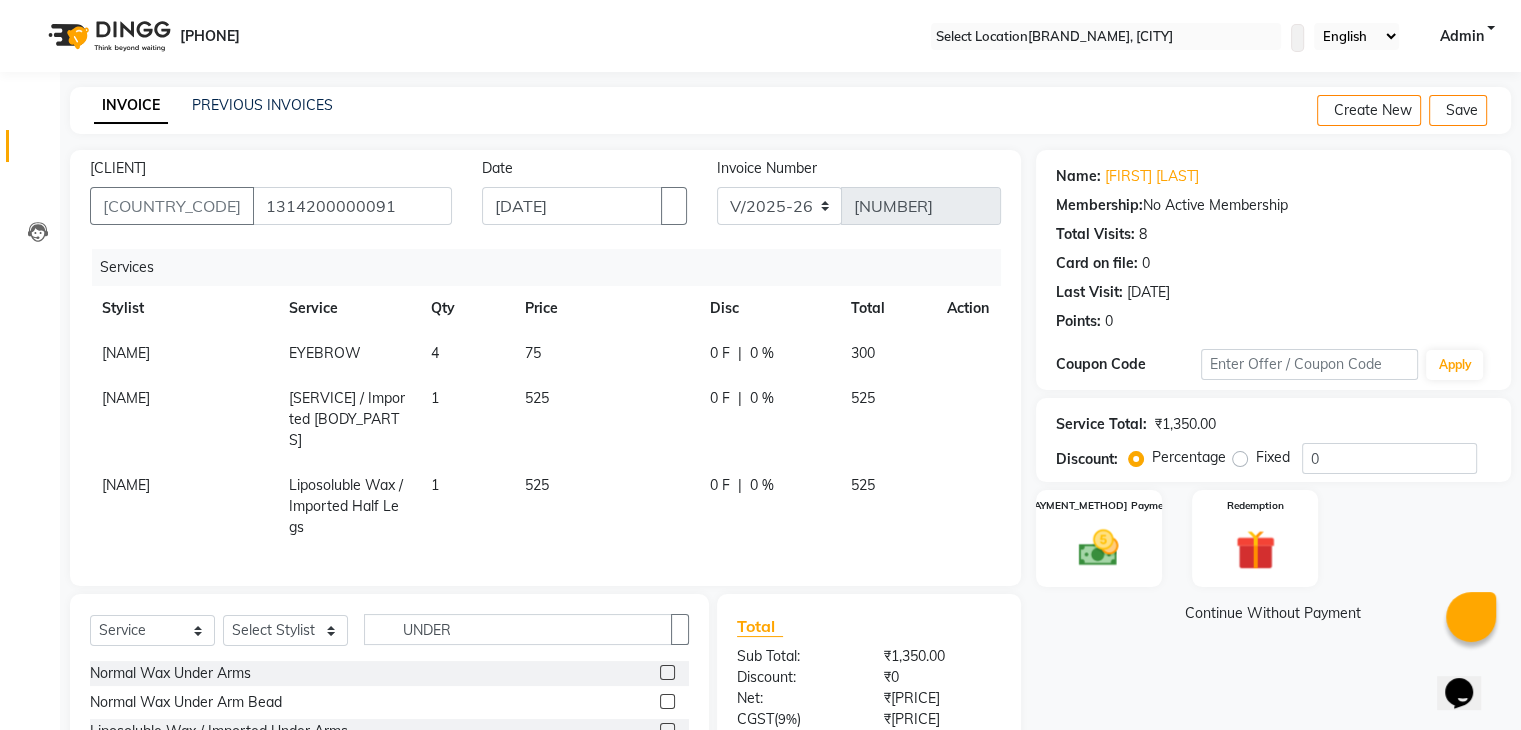 click at bounding box center (667, 701) 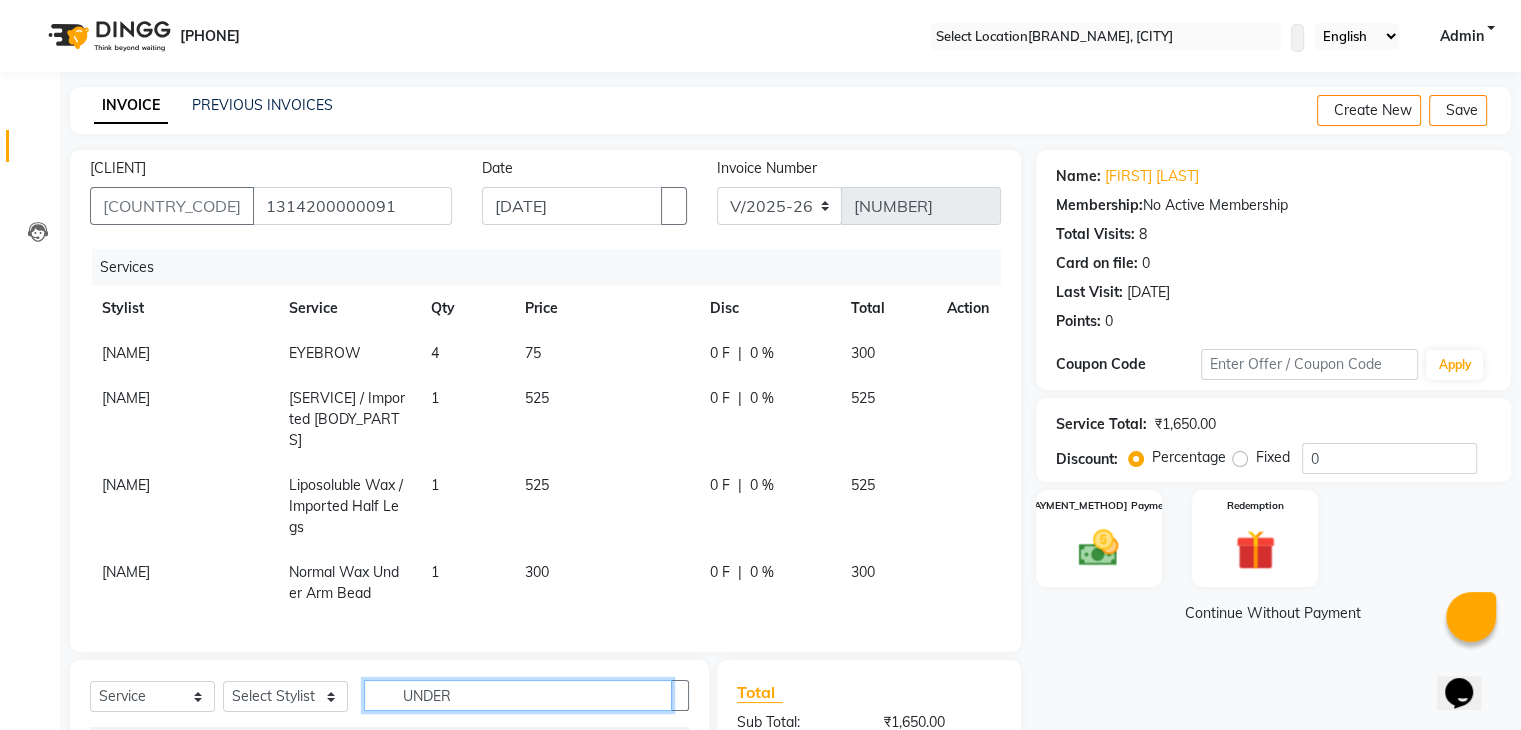 click on "UNDER" at bounding box center (518, 695) 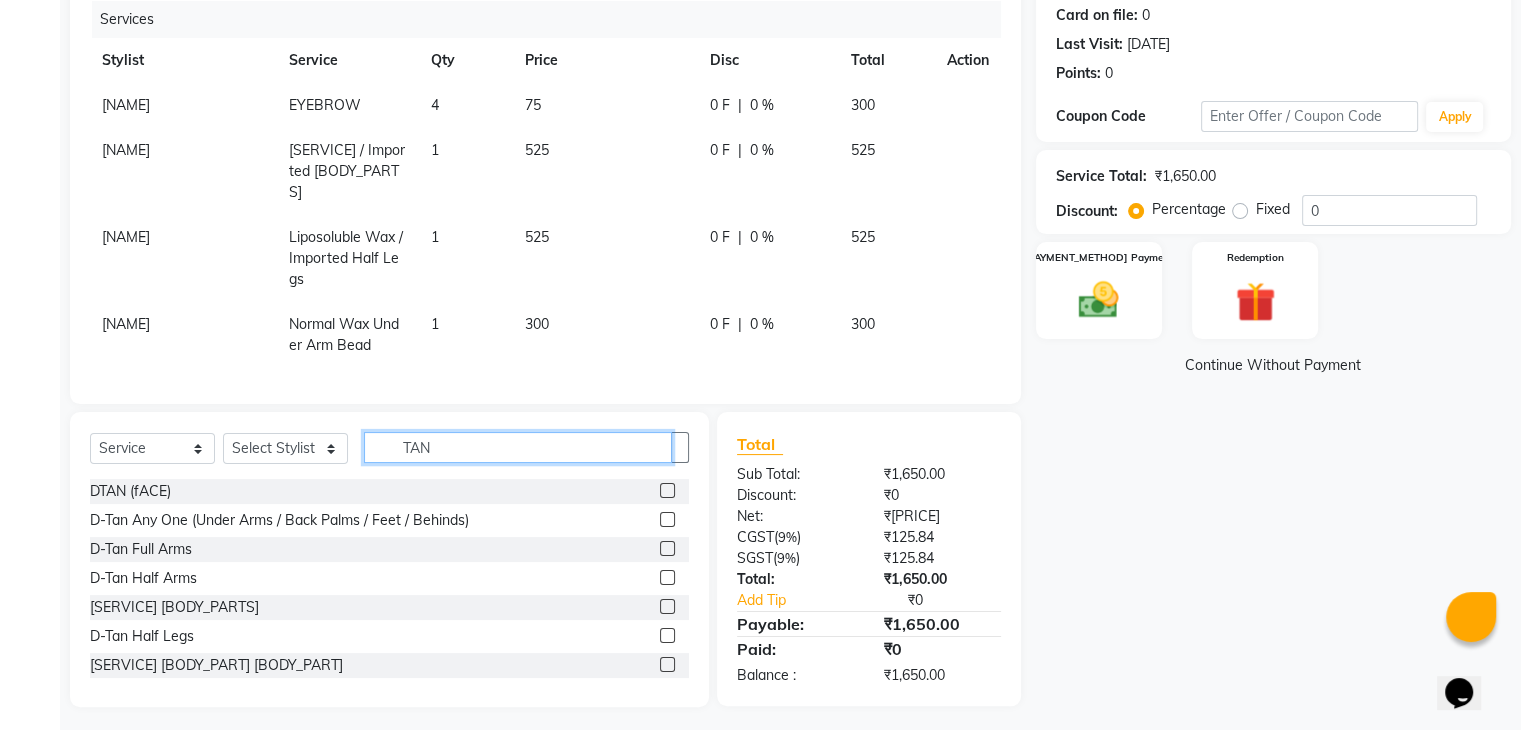 scroll, scrollTop: 270, scrollLeft: 0, axis: vertical 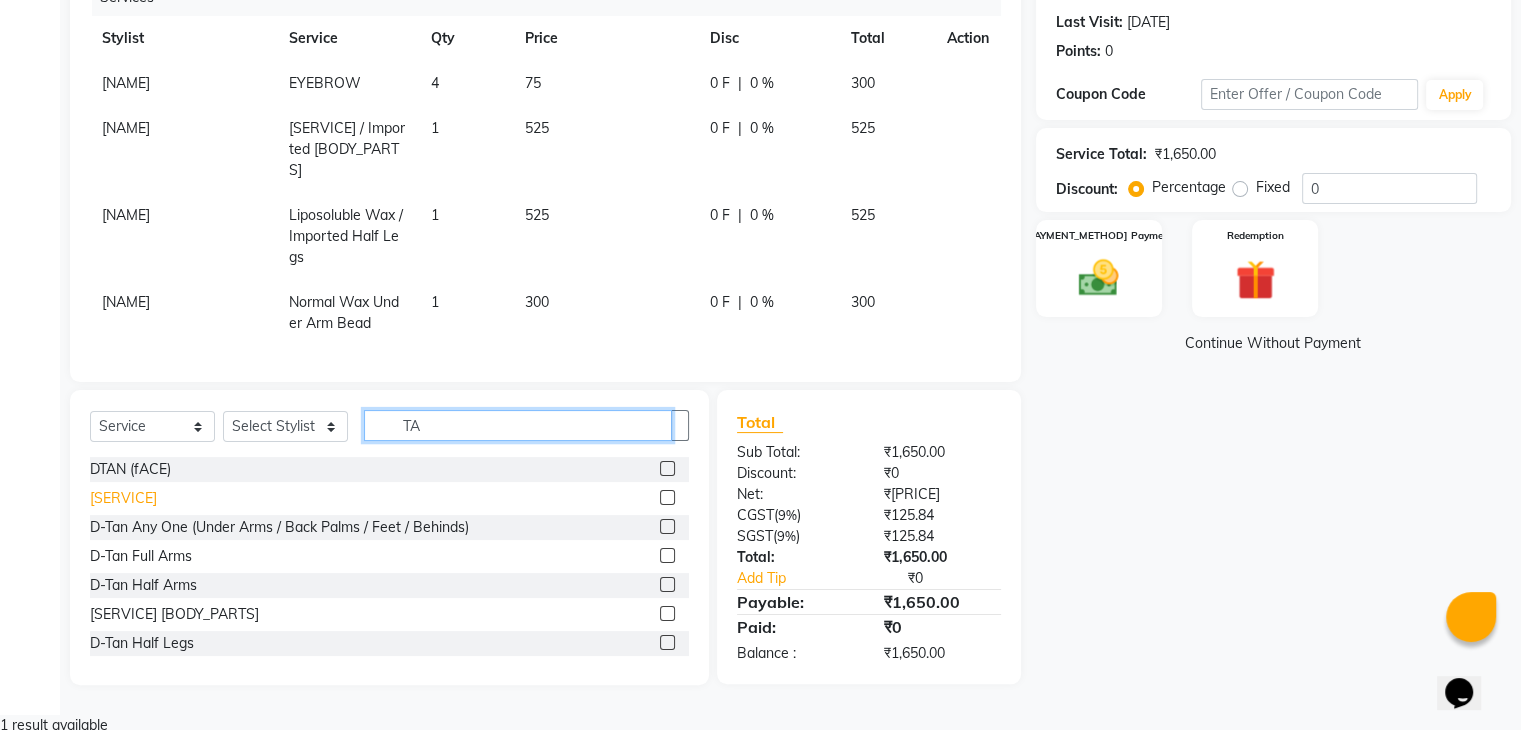 type on "TA" 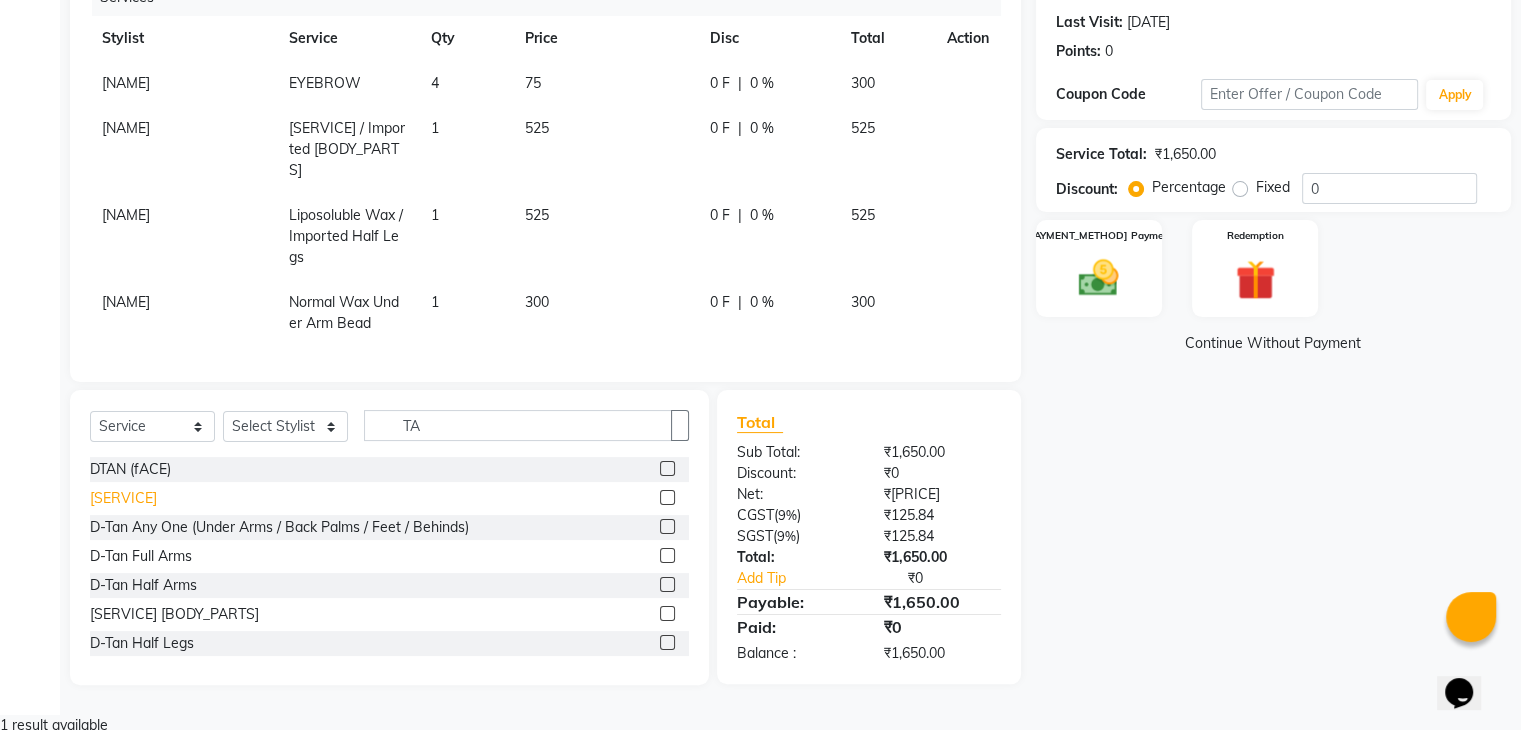 click on "[SERVICE]" at bounding box center (130, 469) 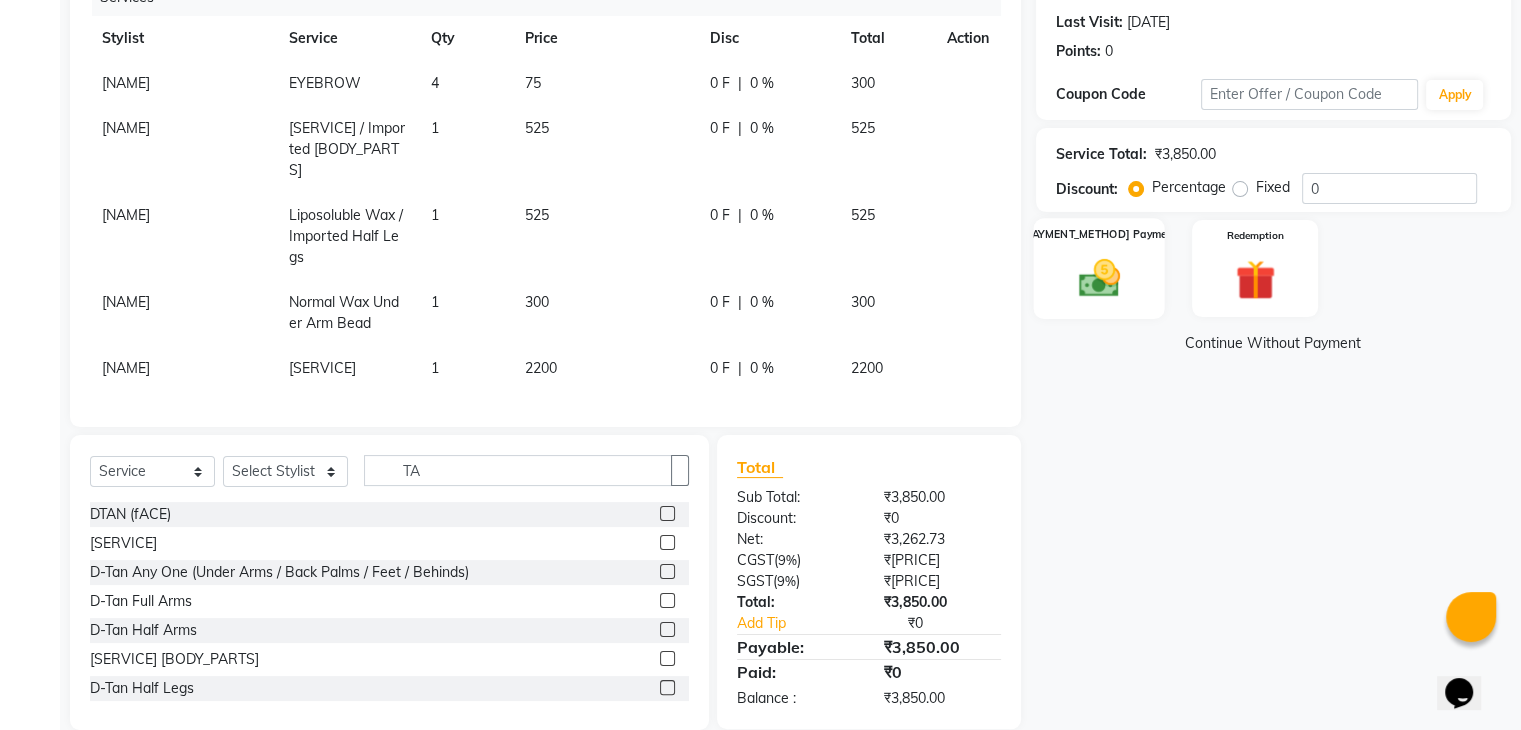 click at bounding box center [1098, 278] 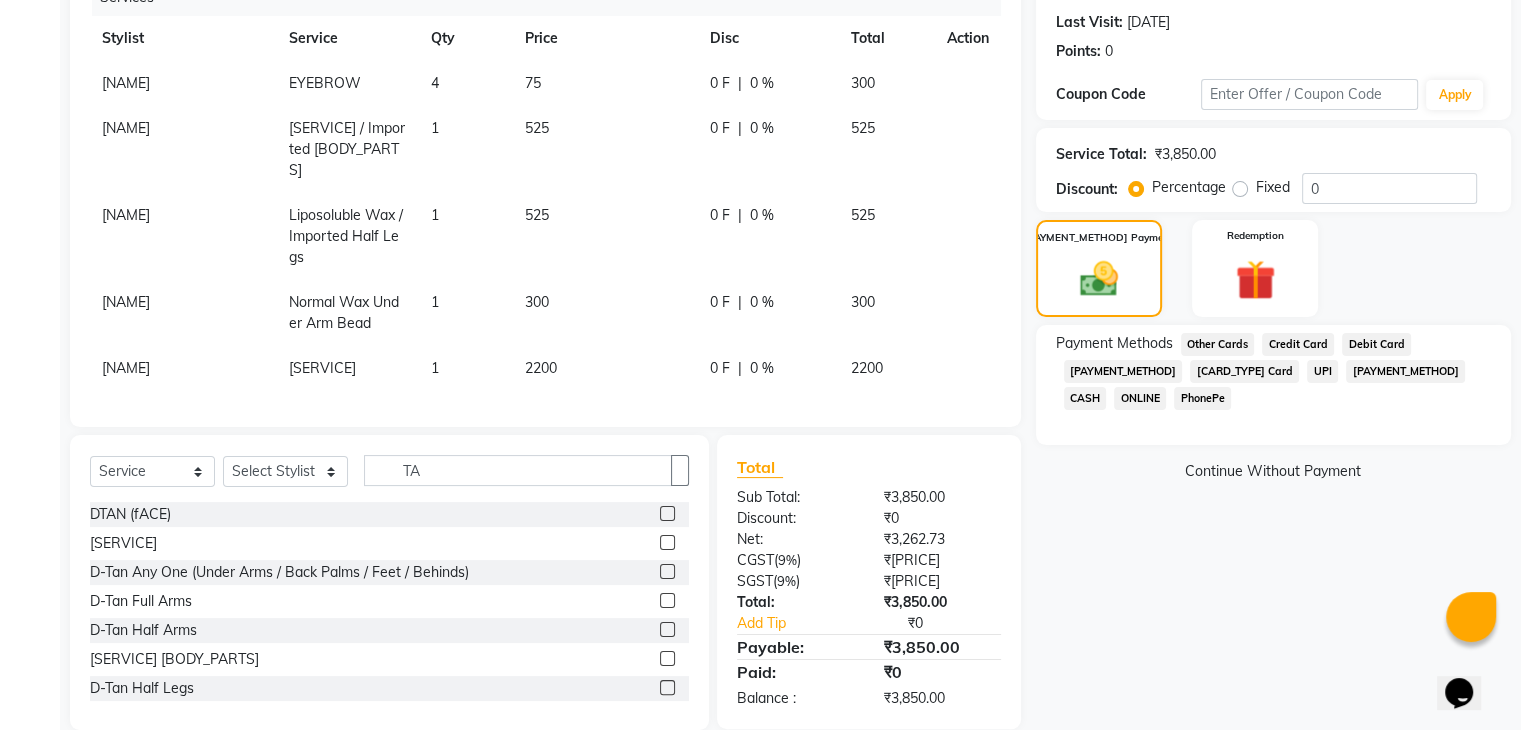 click on "CASH" at bounding box center (1218, 344) 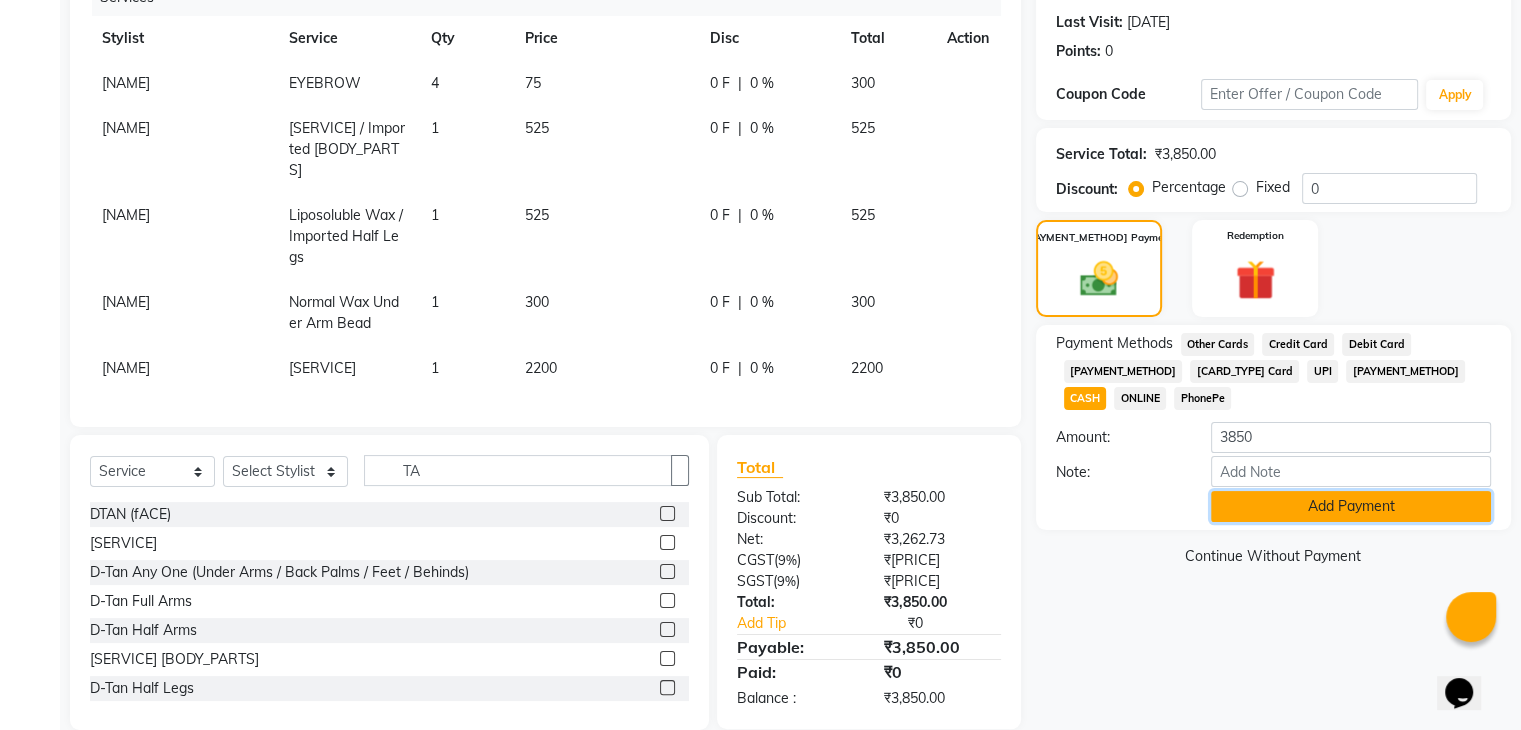 click on "Add Payment" at bounding box center [1351, 506] 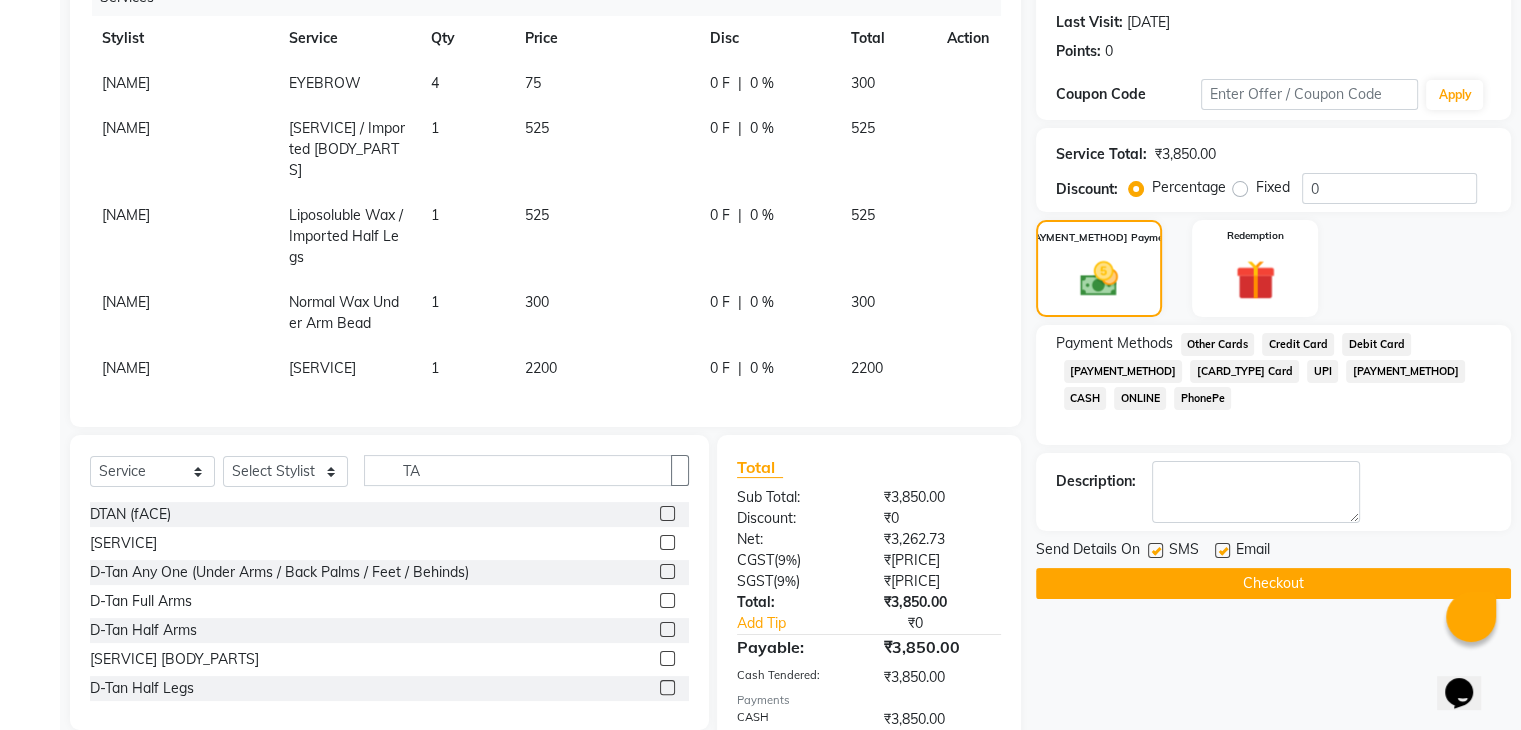 click at bounding box center (1155, 550) 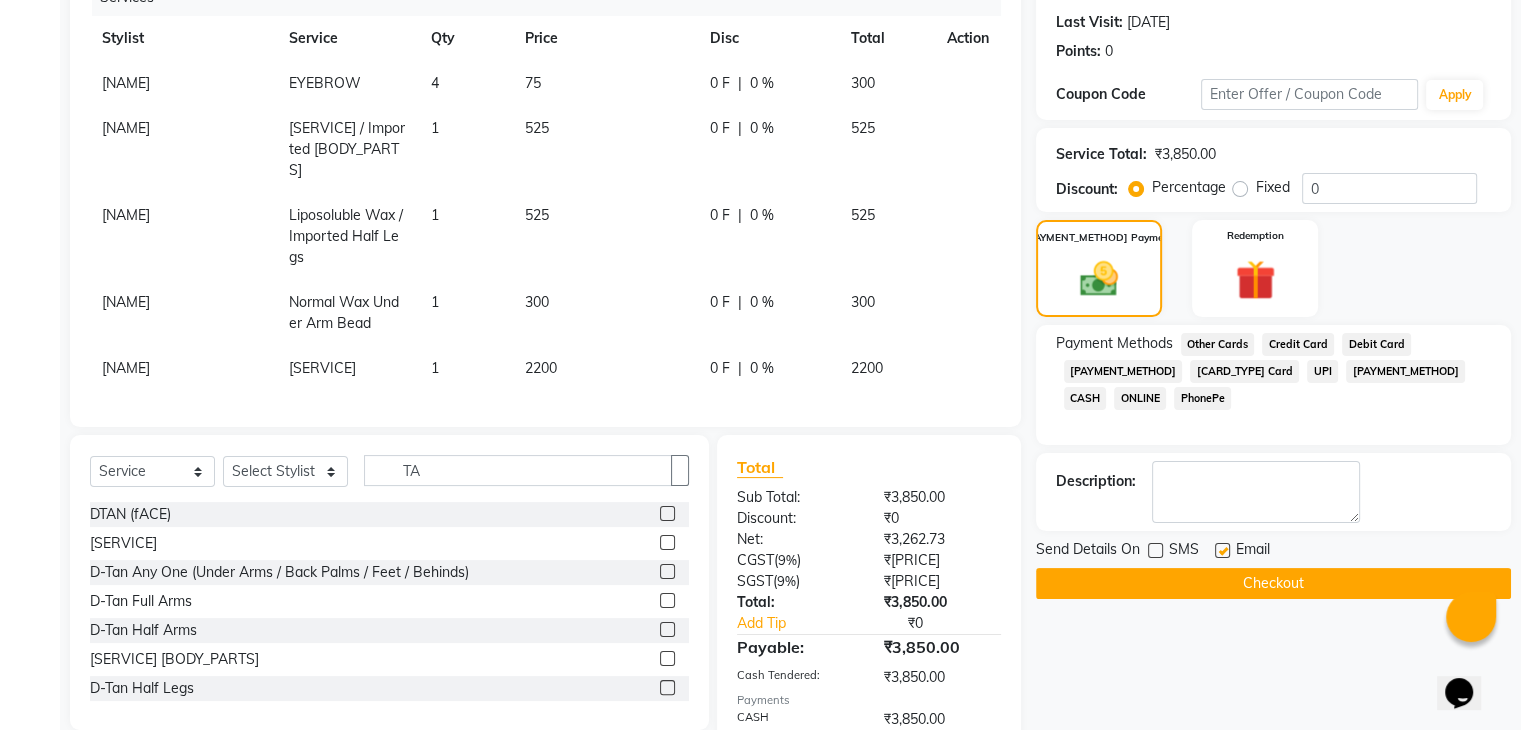 click at bounding box center (1222, 550) 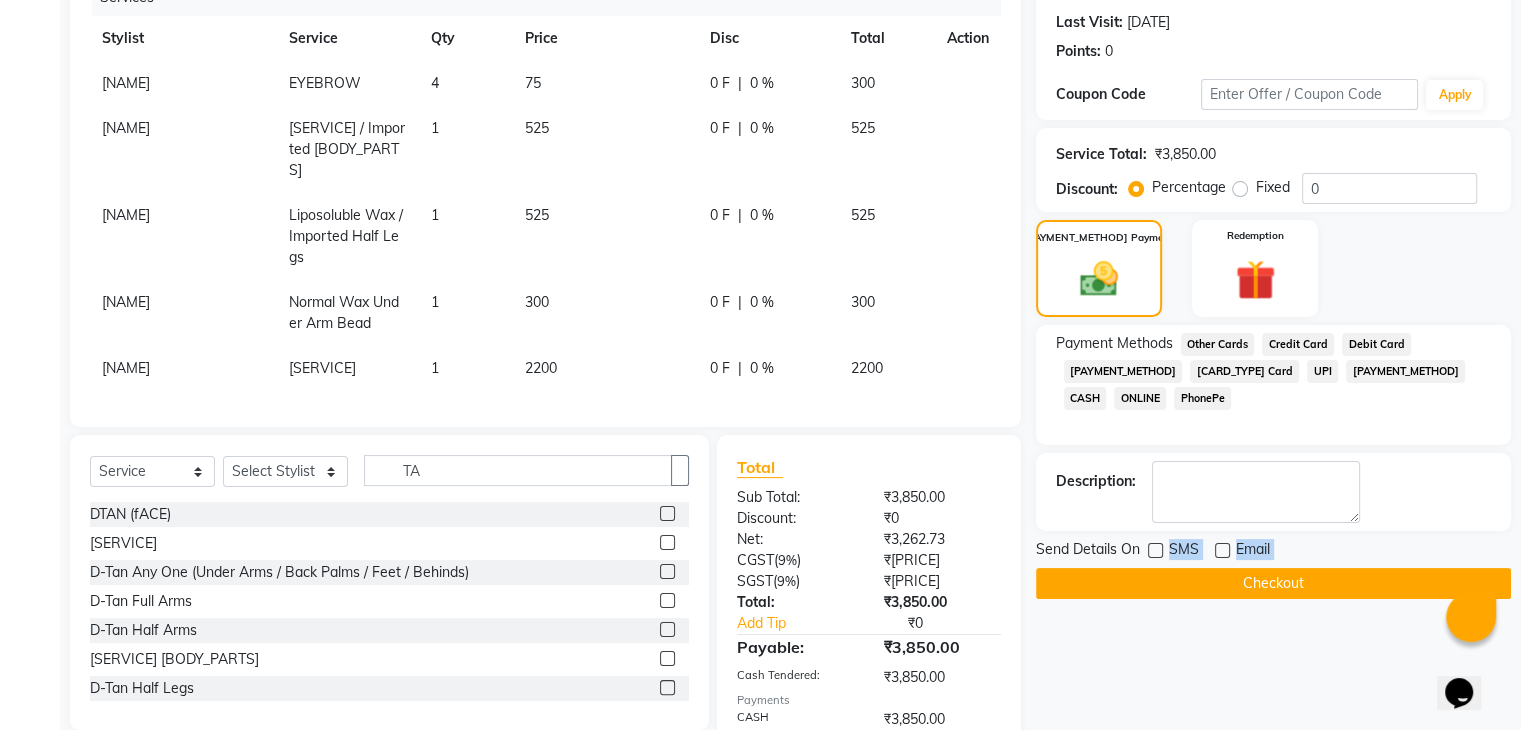 drag, startPoint x: 1156, startPoint y: 550, endPoint x: 1156, endPoint y: 580, distance: 30 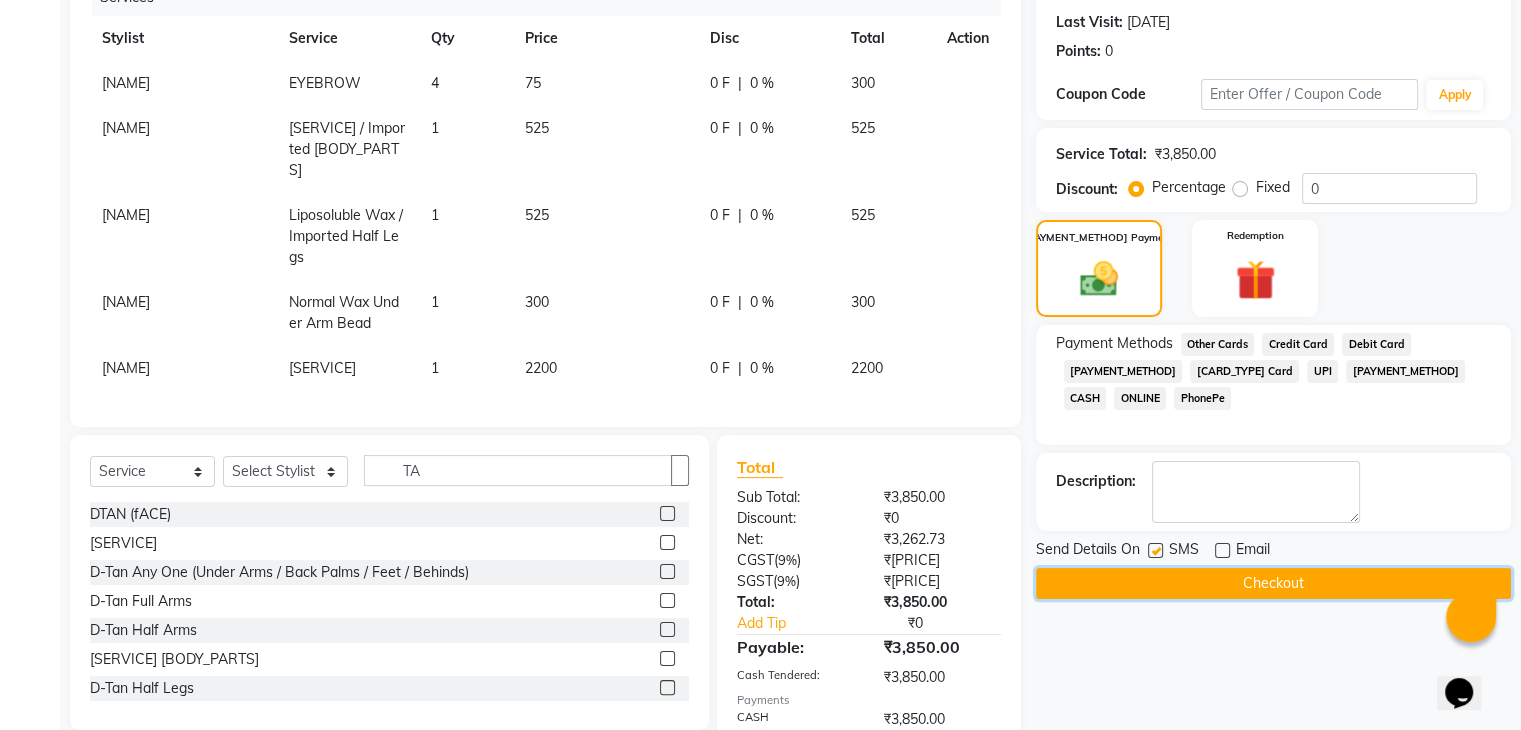 click on "Checkout" at bounding box center [1273, 583] 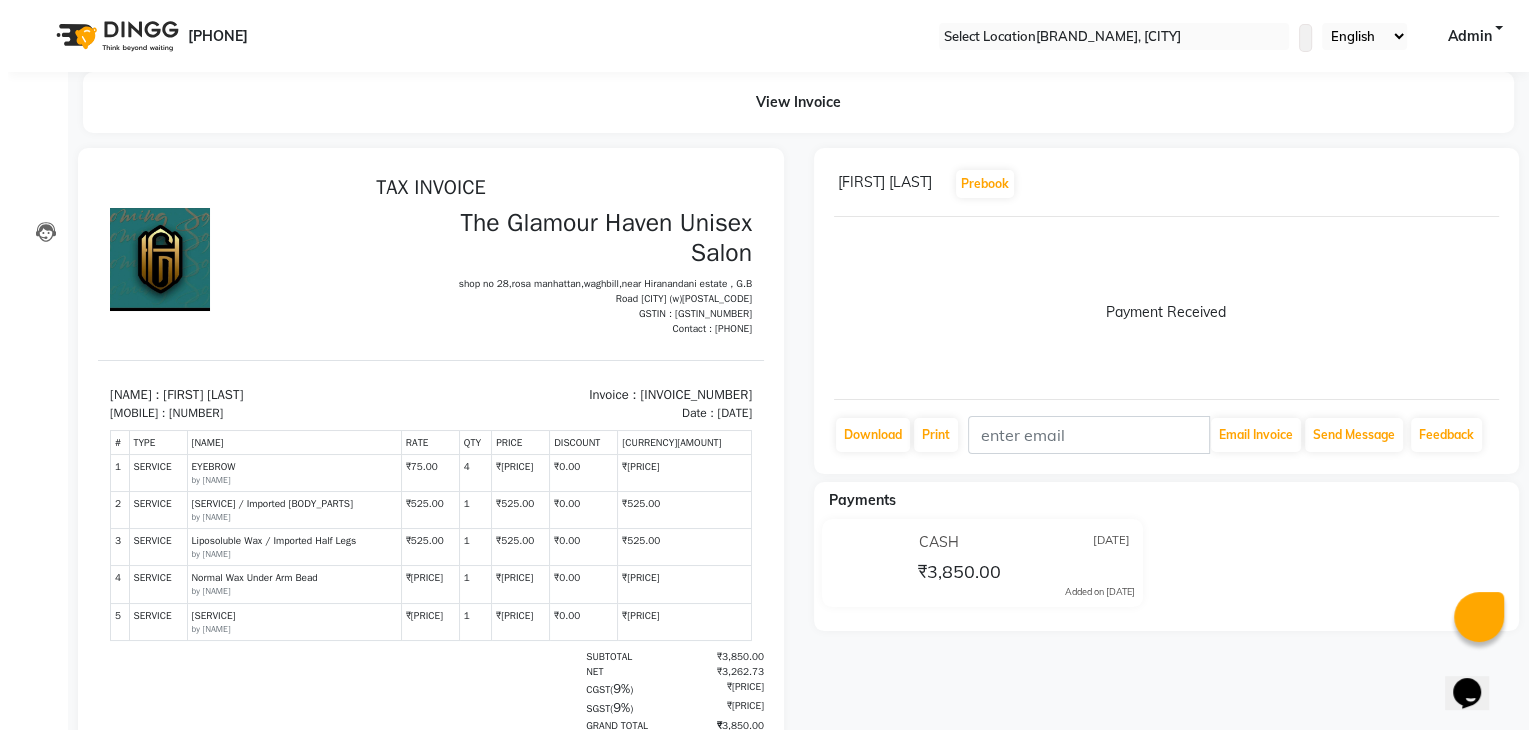 scroll, scrollTop: 0, scrollLeft: 0, axis: both 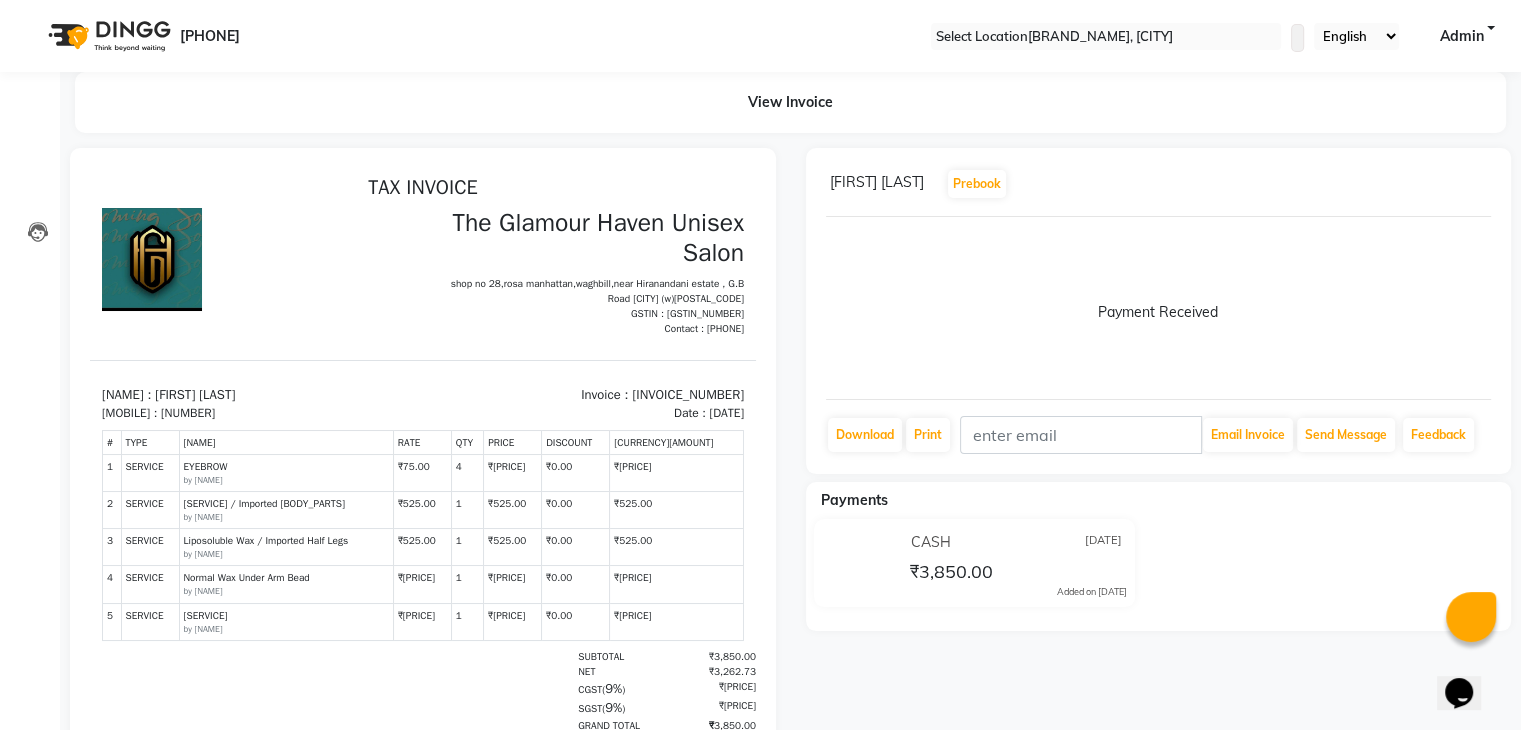 drag, startPoint x: 1152, startPoint y: 576, endPoint x: 1134, endPoint y: 560, distance: 24.083189 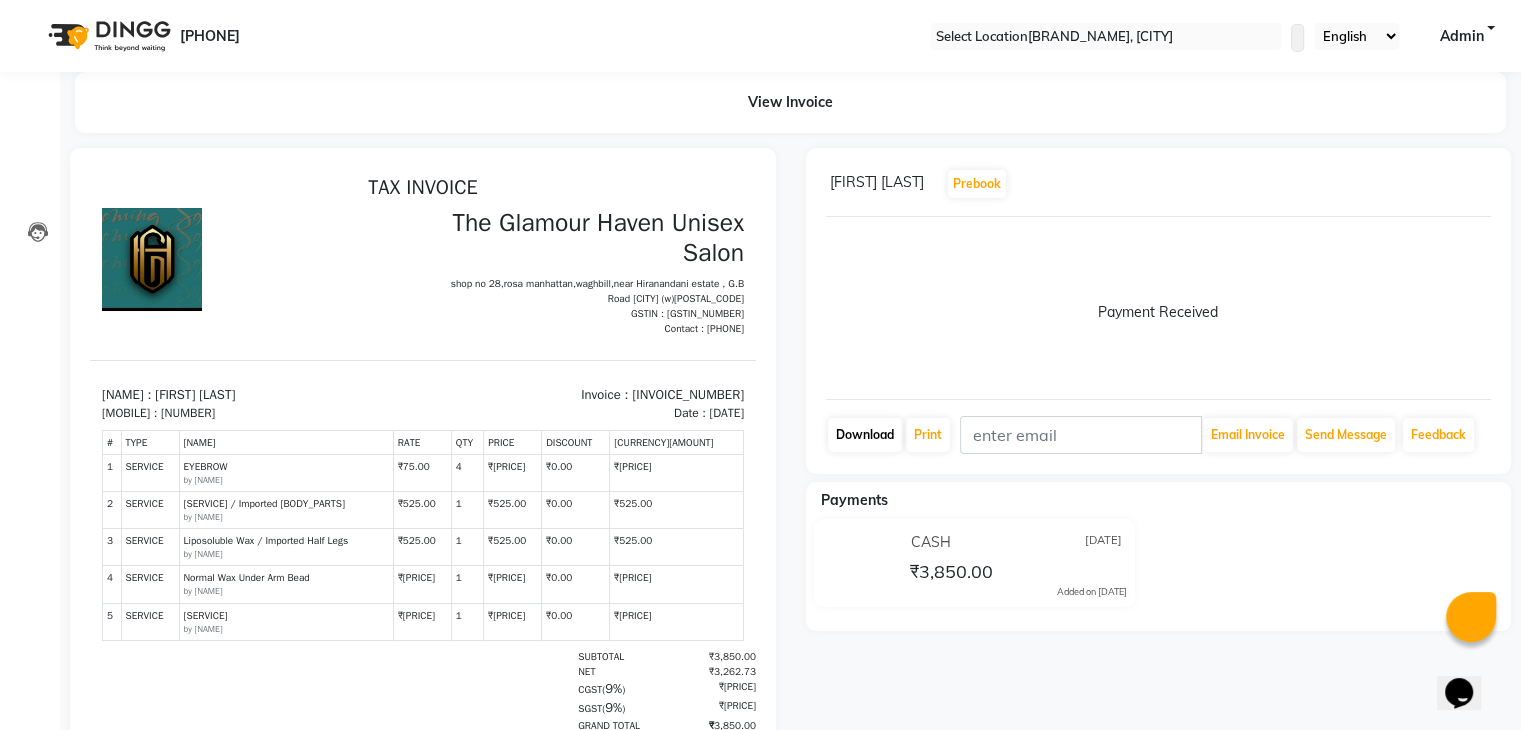 click on "Download" at bounding box center [865, 435] 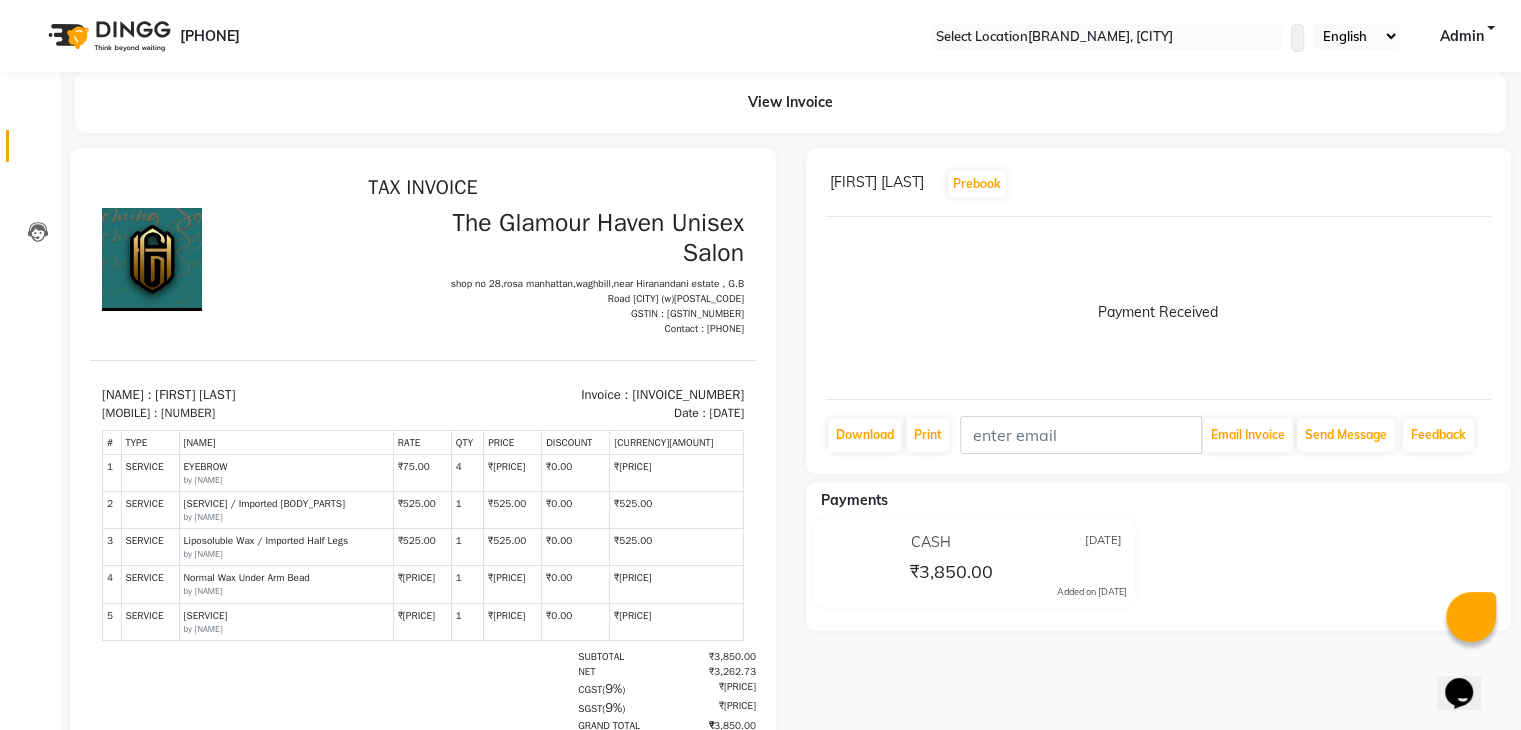 click on "Invoice" at bounding box center (30, 146) 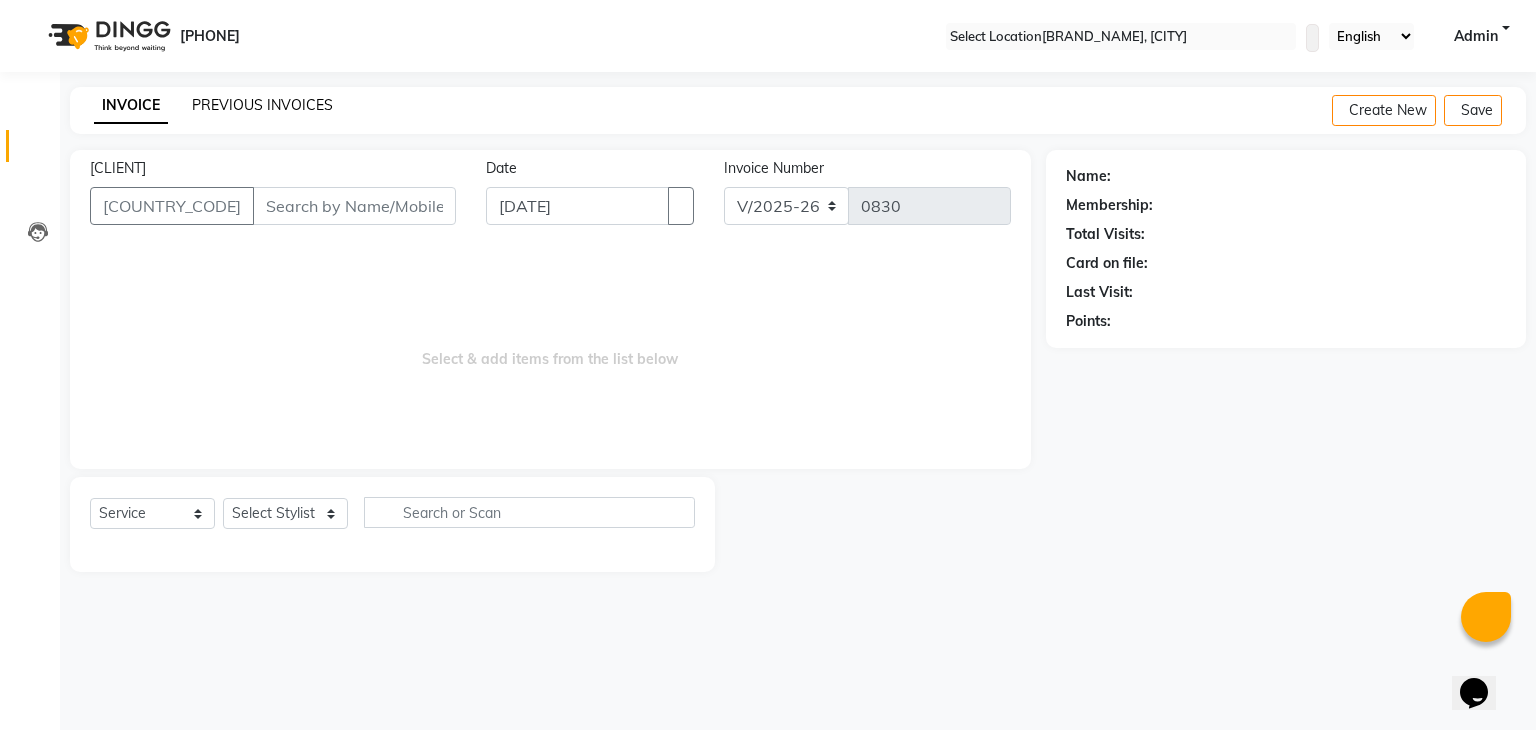 click on "PREVIOUS INVOICES" at bounding box center (262, 105) 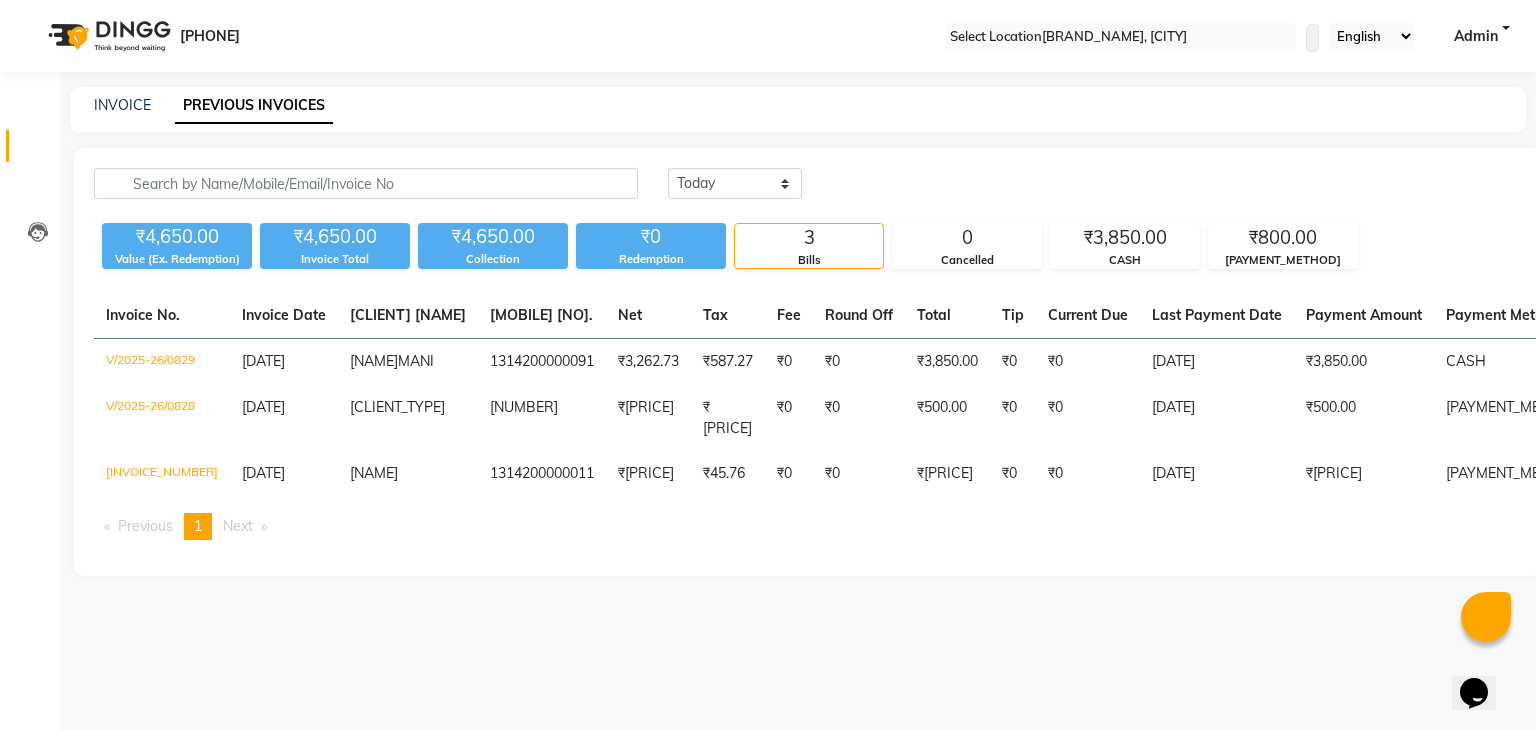 click on "Today Yesterday Custom Range Export" at bounding box center (1227, 183) 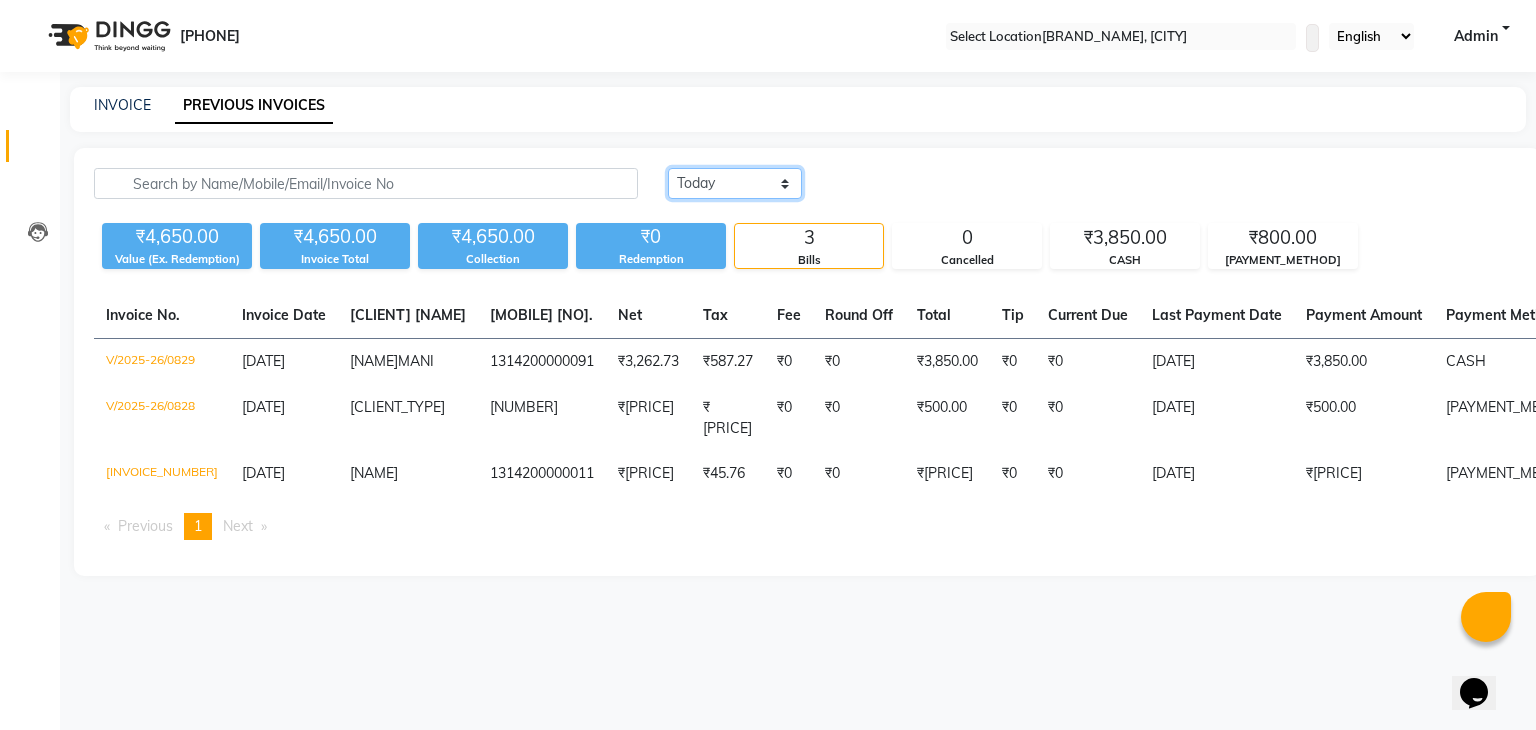 click on "Today Yesterday Custom Range" at bounding box center [735, 183] 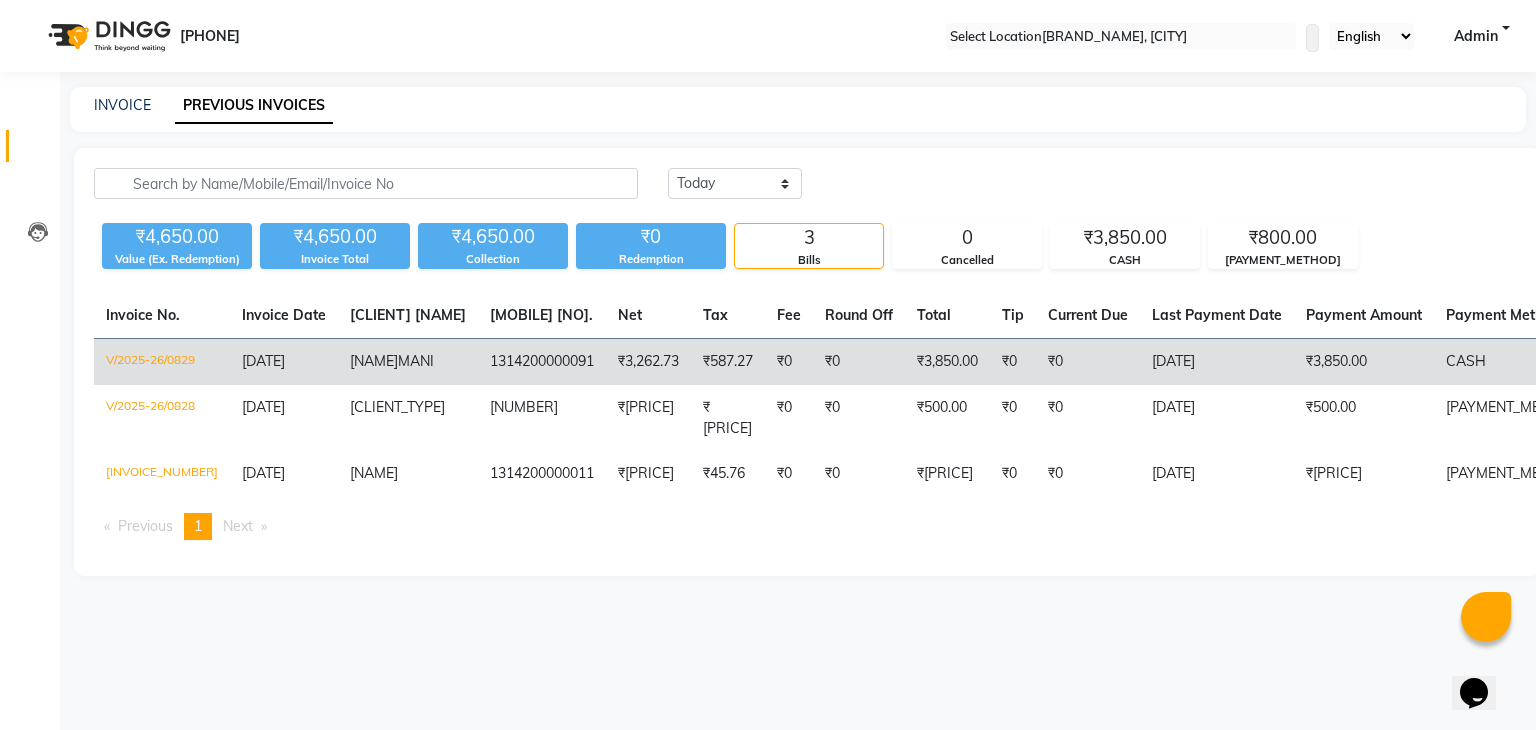 click on "₹0" at bounding box center [859, 362] 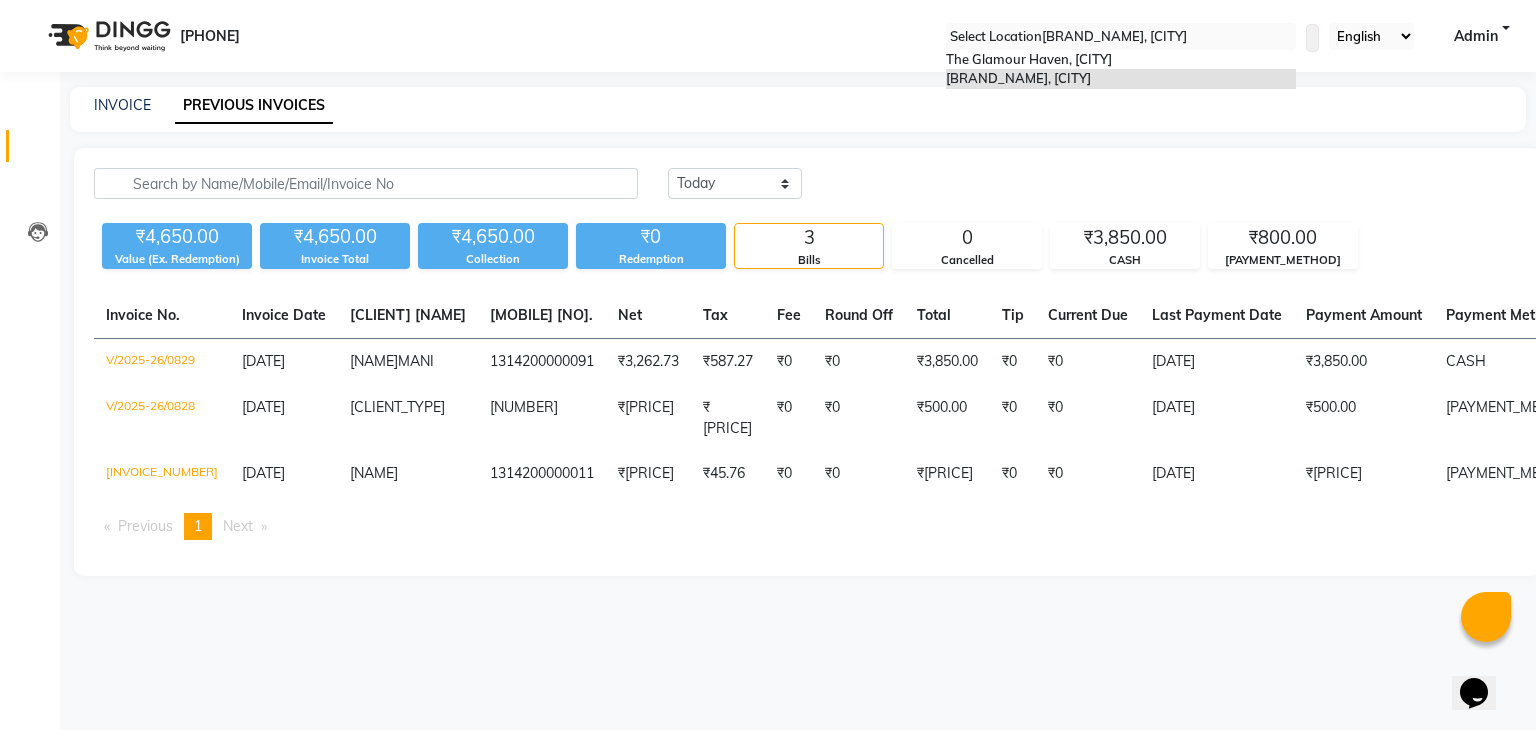 click at bounding box center [1121, 37] 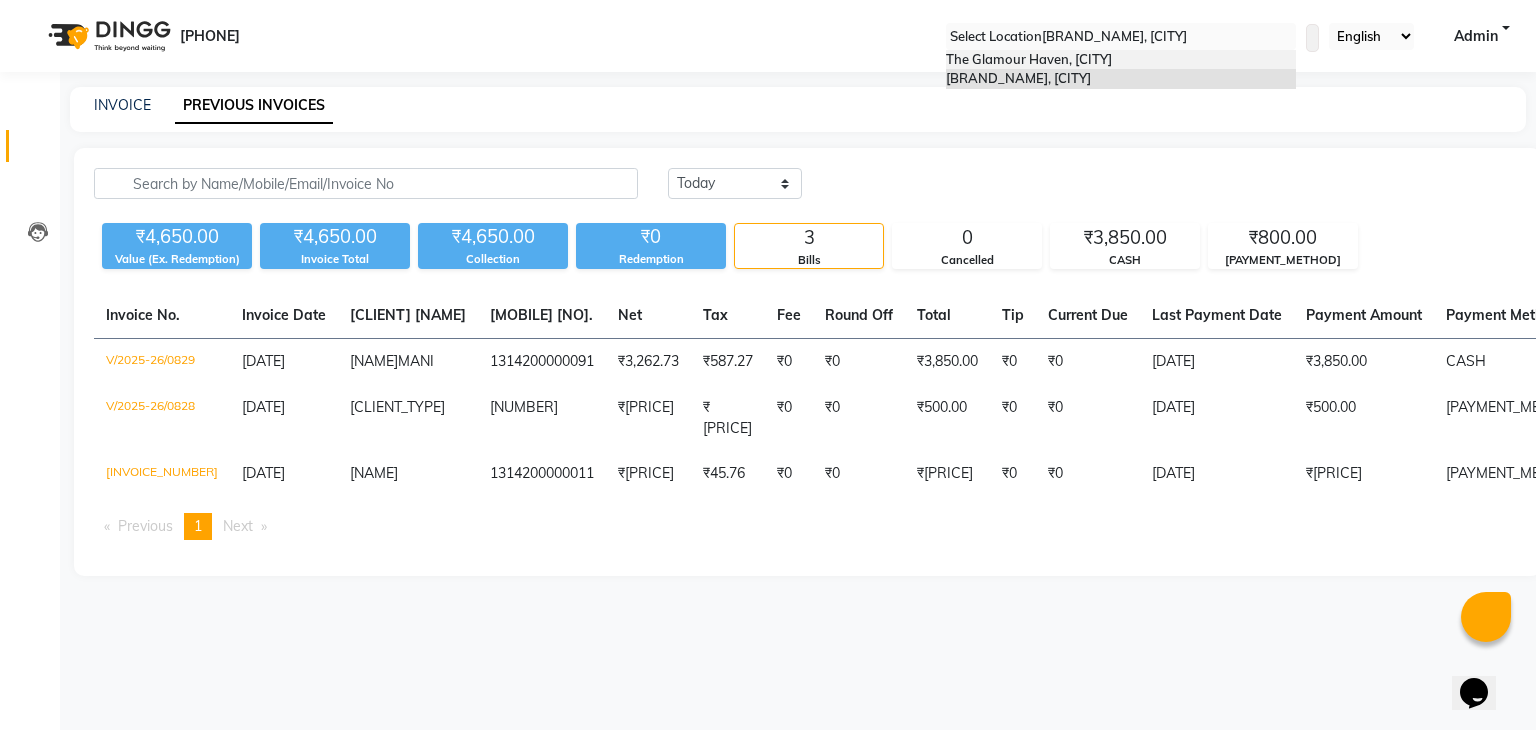 click on "The Glamour Haven, [CITY]" at bounding box center (1121, 60) 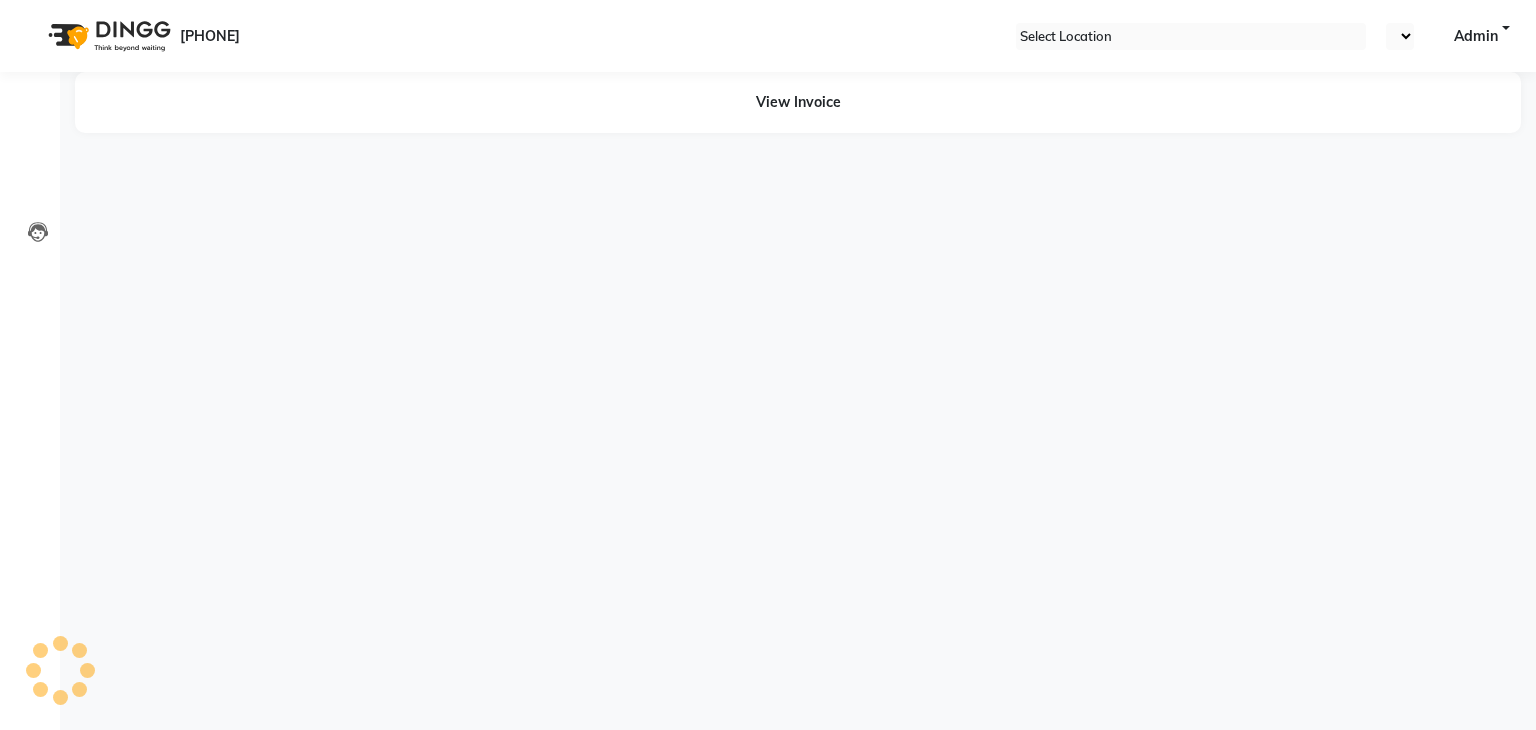 scroll, scrollTop: 0, scrollLeft: 0, axis: both 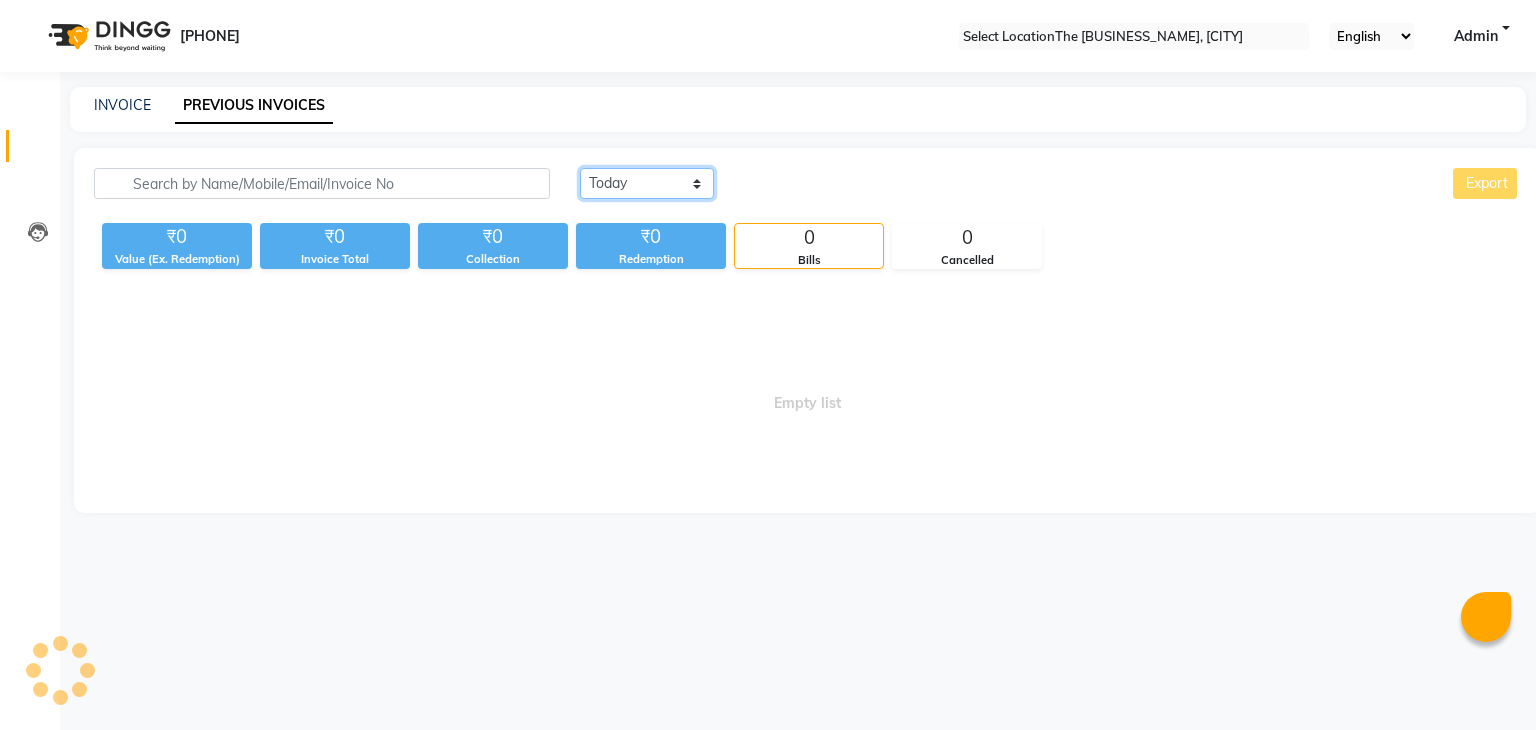 click on "Today Yesterday Custom Range" at bounding box center [647, 183] 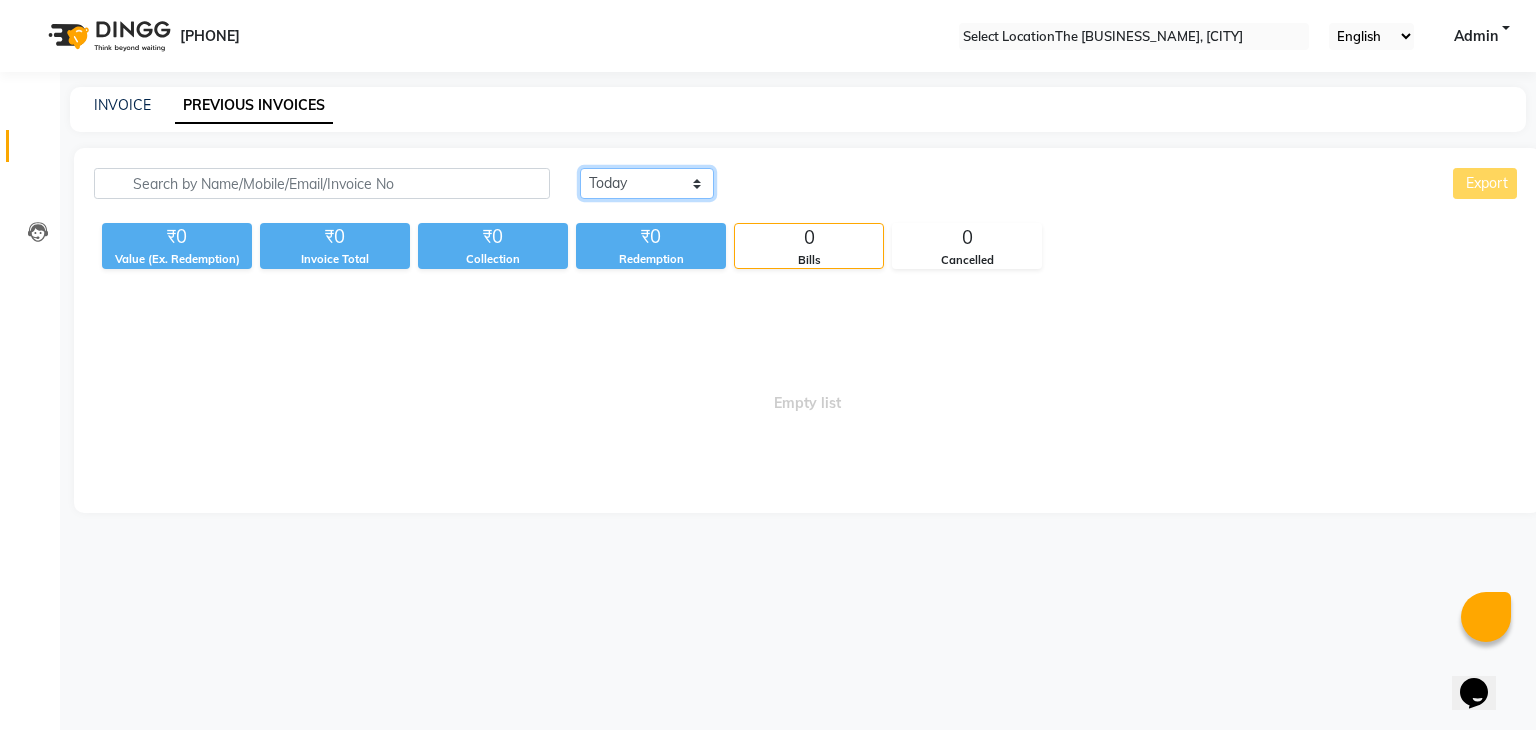 scroll, scrollTop: 0, scrollLeft: 0, axis: both 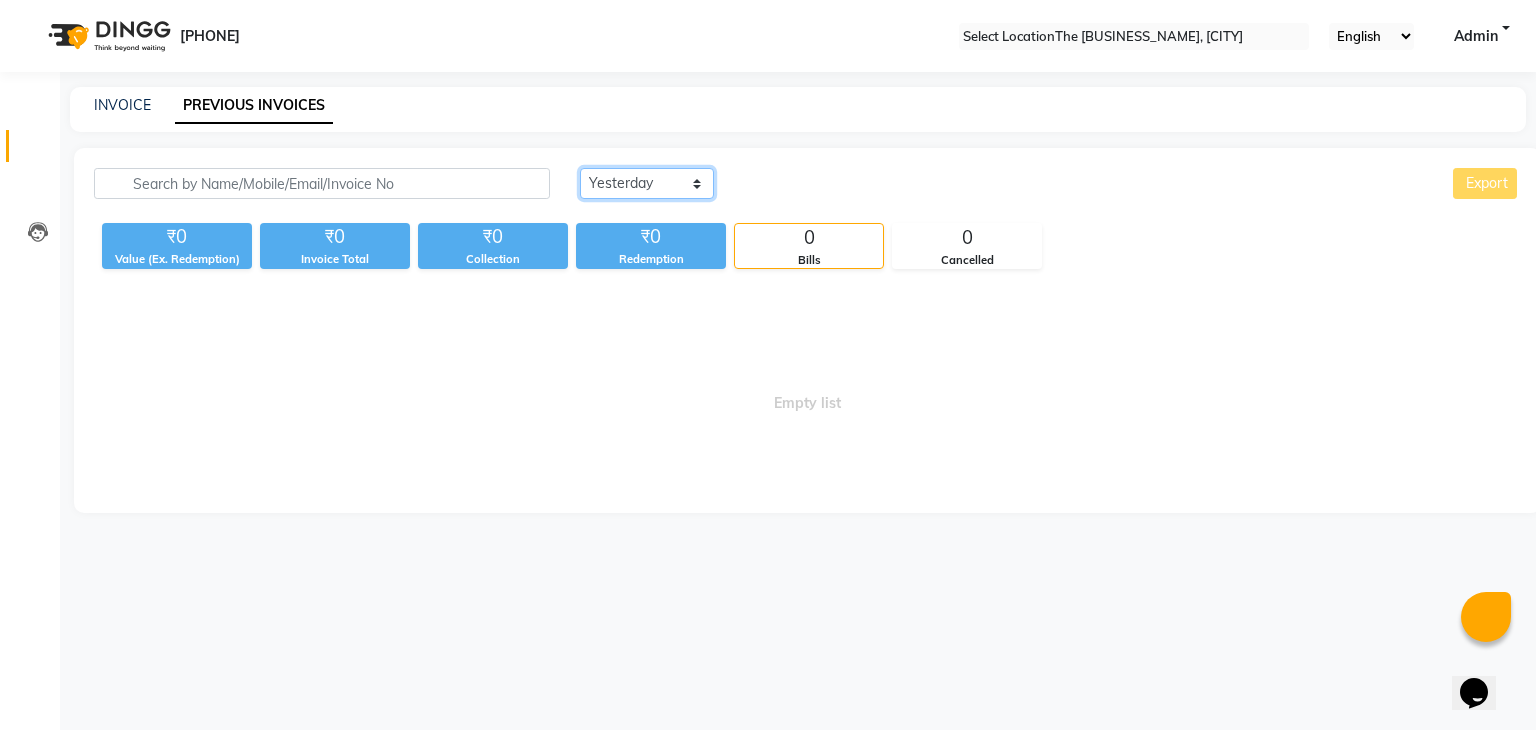click on "Today Yesterday Custom Range" at bounding box center (647, 183) 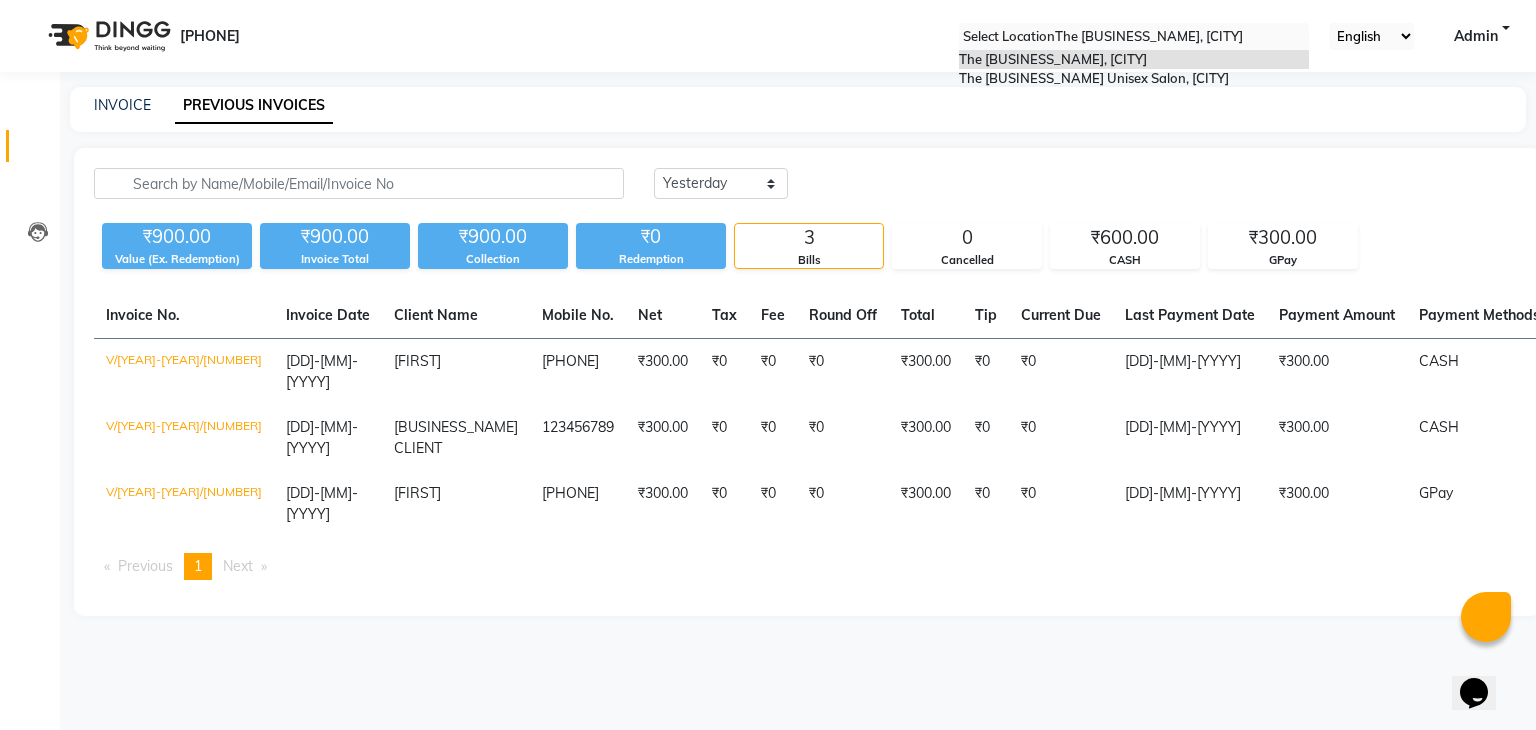 click at bounding box center [1134, 37] 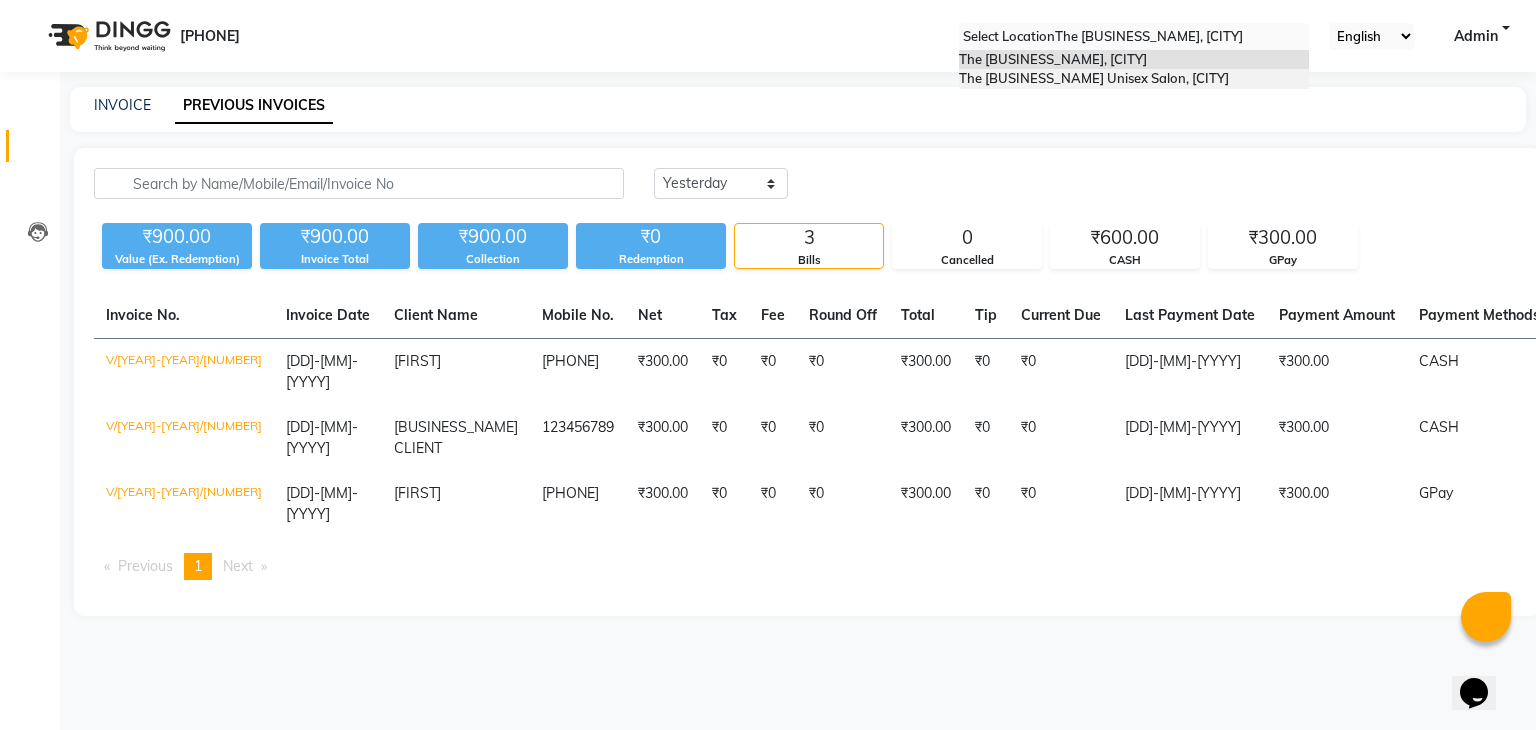 click on "[BRAND_NAME], [CITY]" at bounding box center (1094, 78) 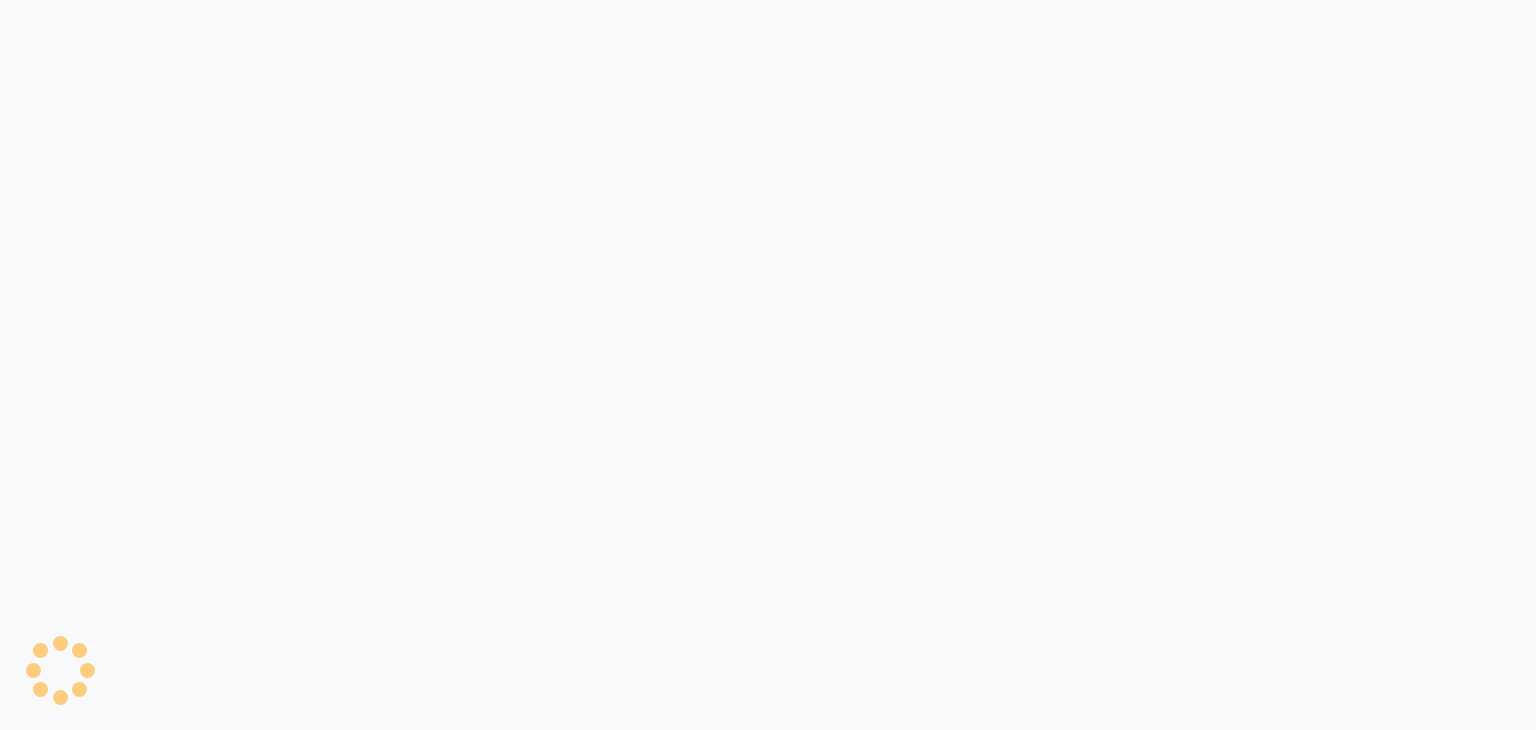 scroll, scrollTop: 0, scrollLeft: 0, axis: both 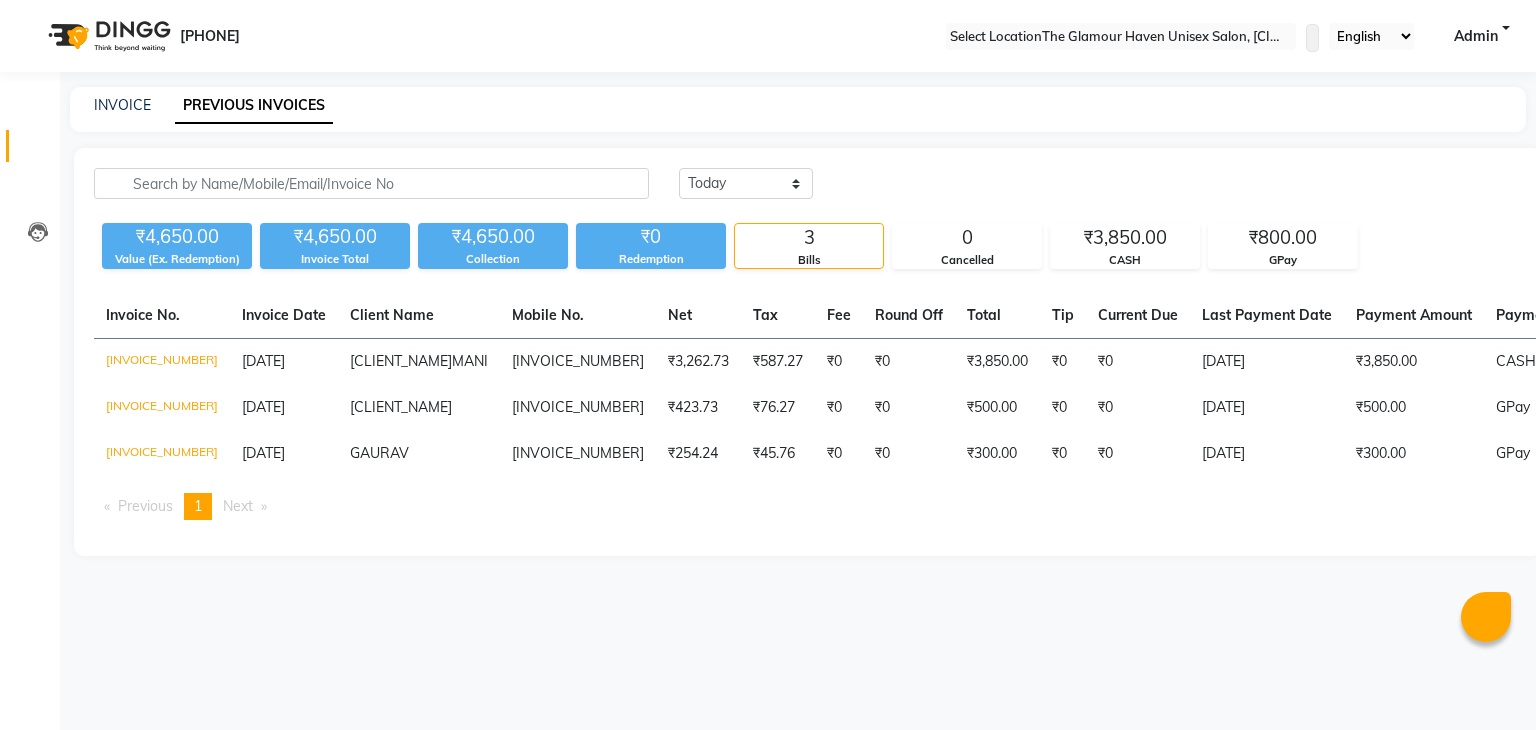 click at bounding box center [1121, 37] 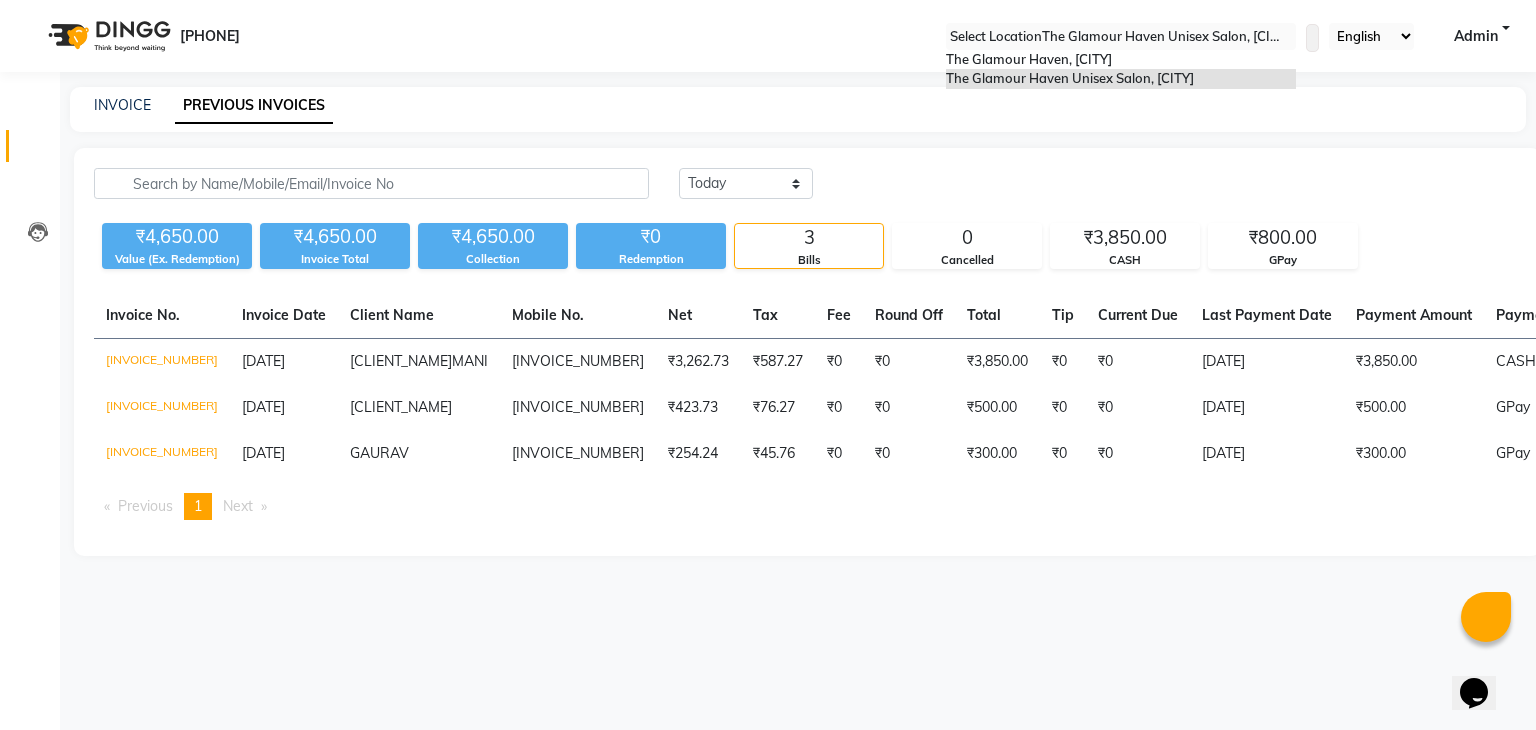 scroll, scrollTop: 0, scrollLeft: 0, axis: both 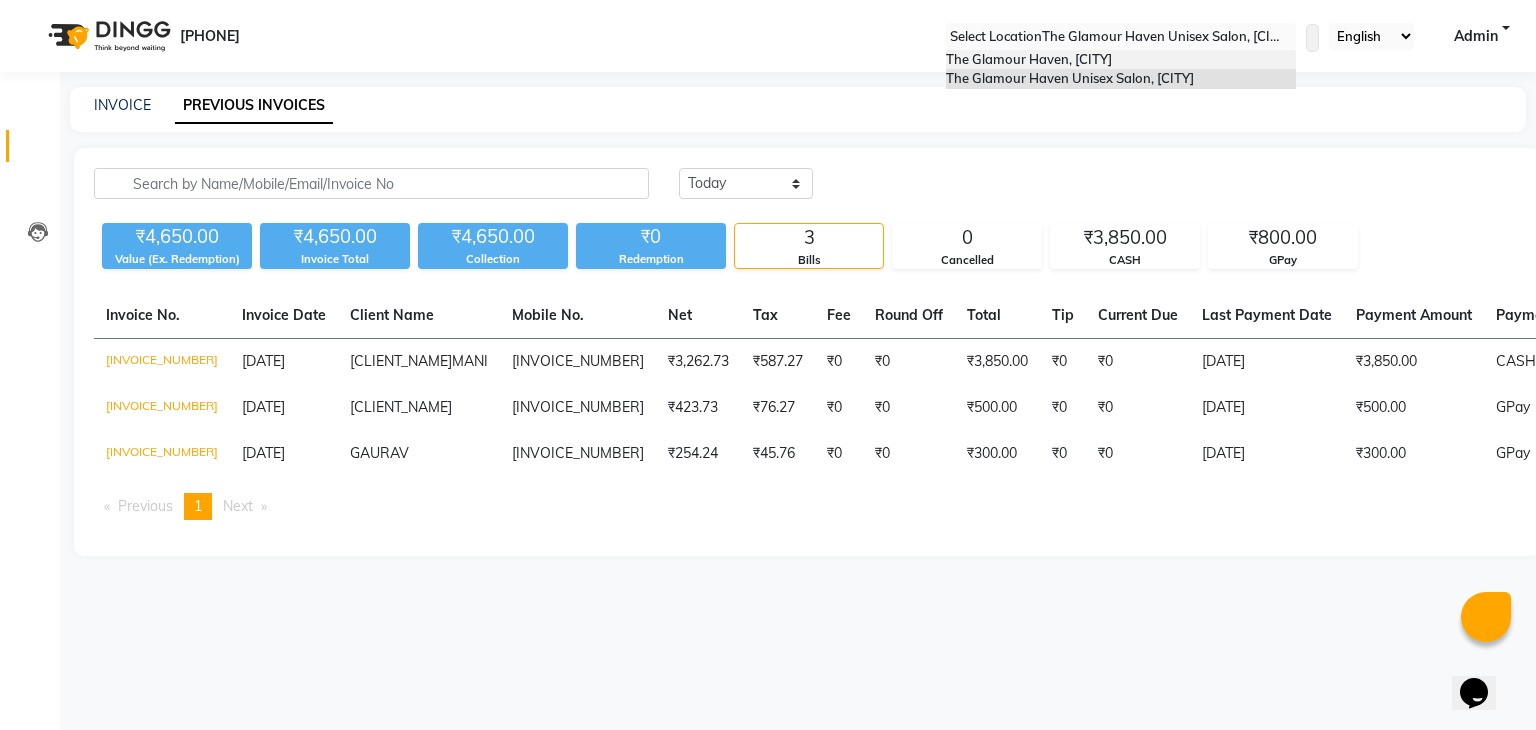 click on "The Glamour Haven, [CITY]" at bounding box center [1121, 60] 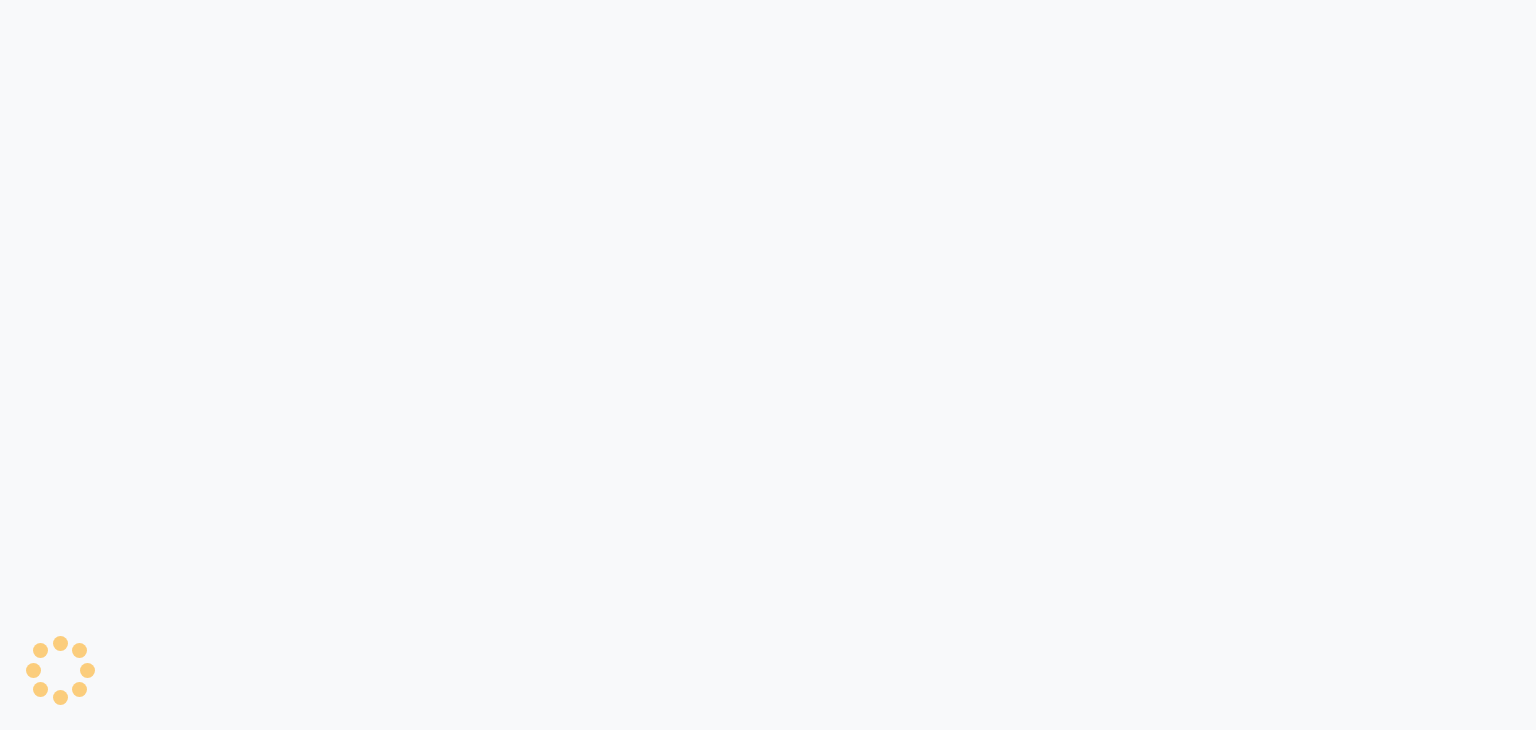 scroll, scrollTop: 0, scrollLeft: 0, axis: both 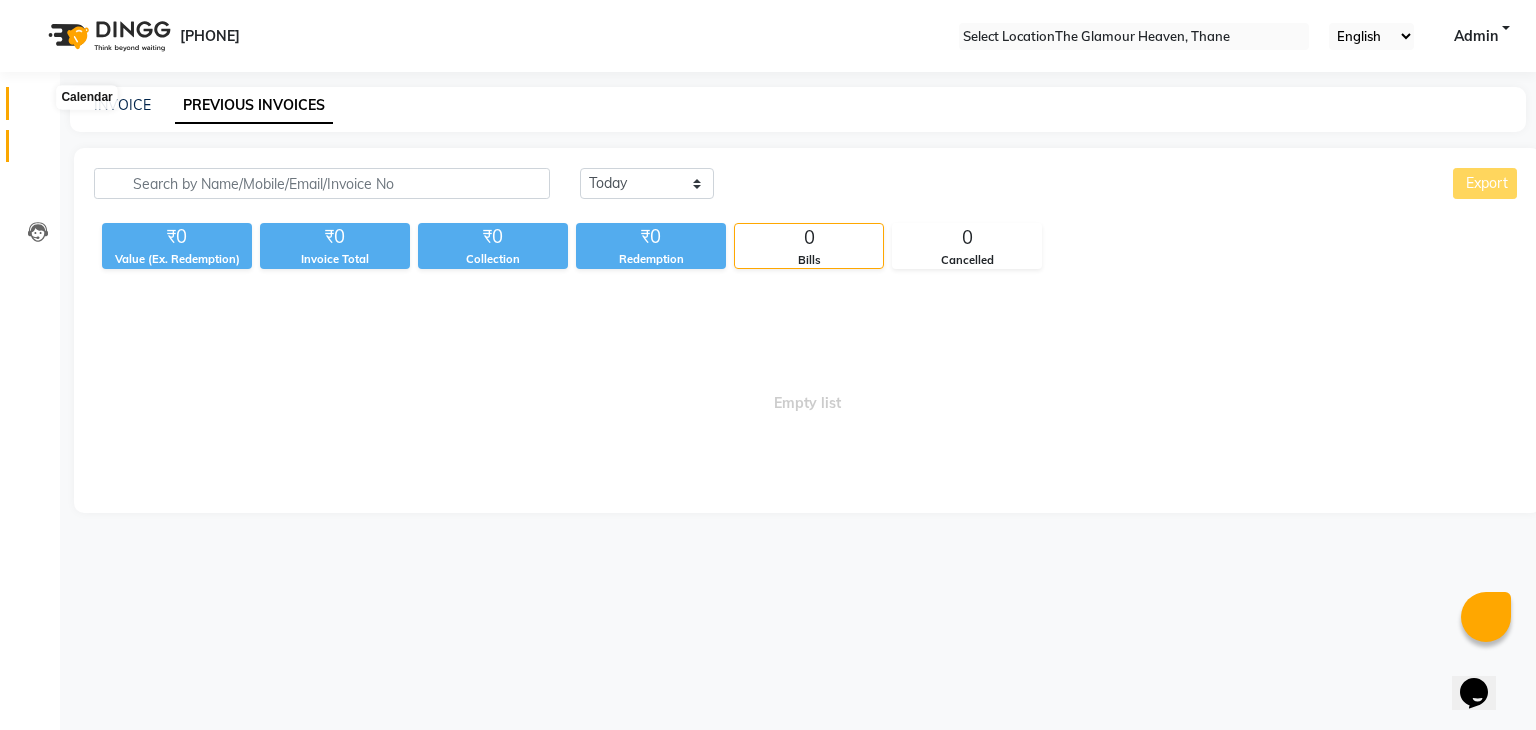 drag, startPoint x: 43, startPoint y: 102, endPoint x: 45, endPoint y: 137, distance: 35.057095 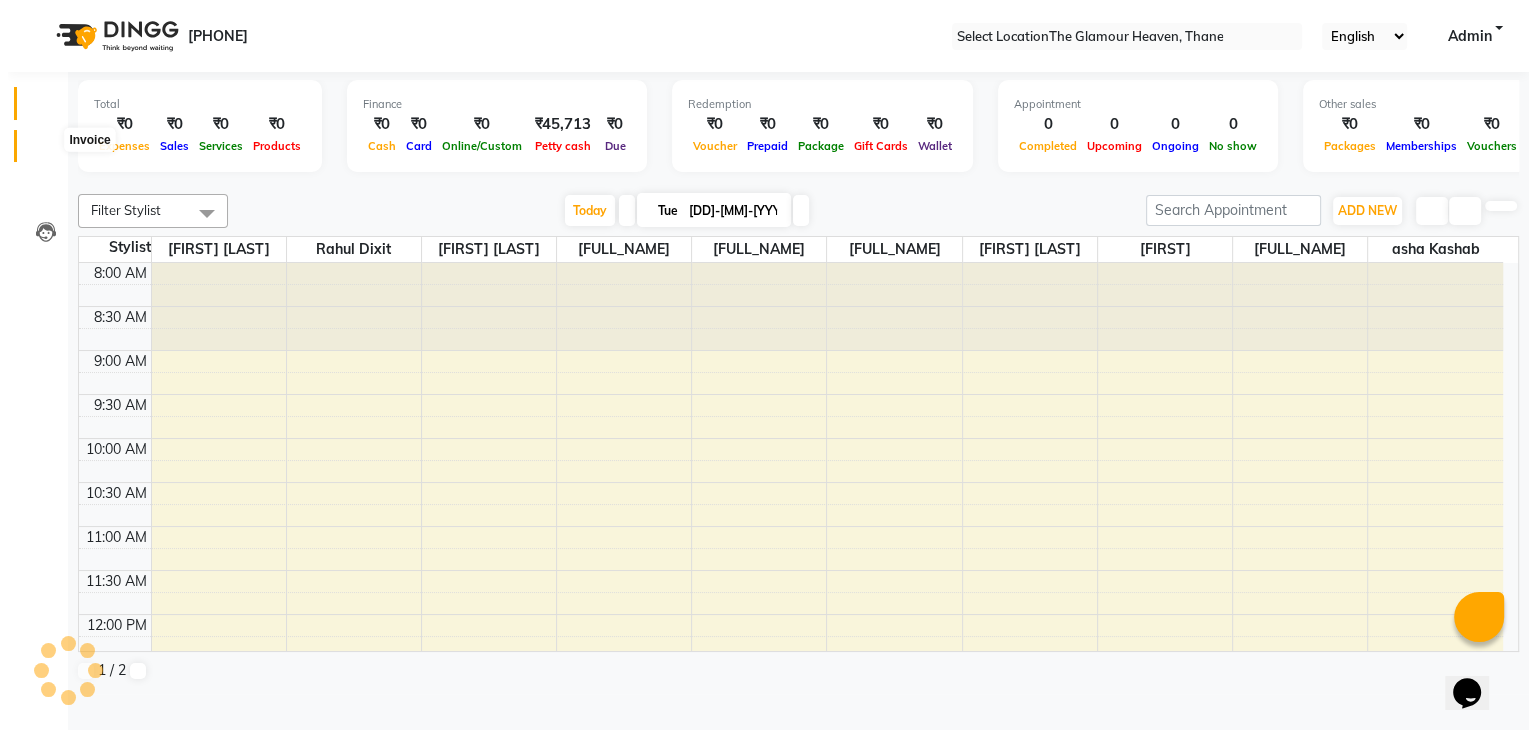 scroll, scrollTop: 611, scrollLeft: 0, axis: vertical 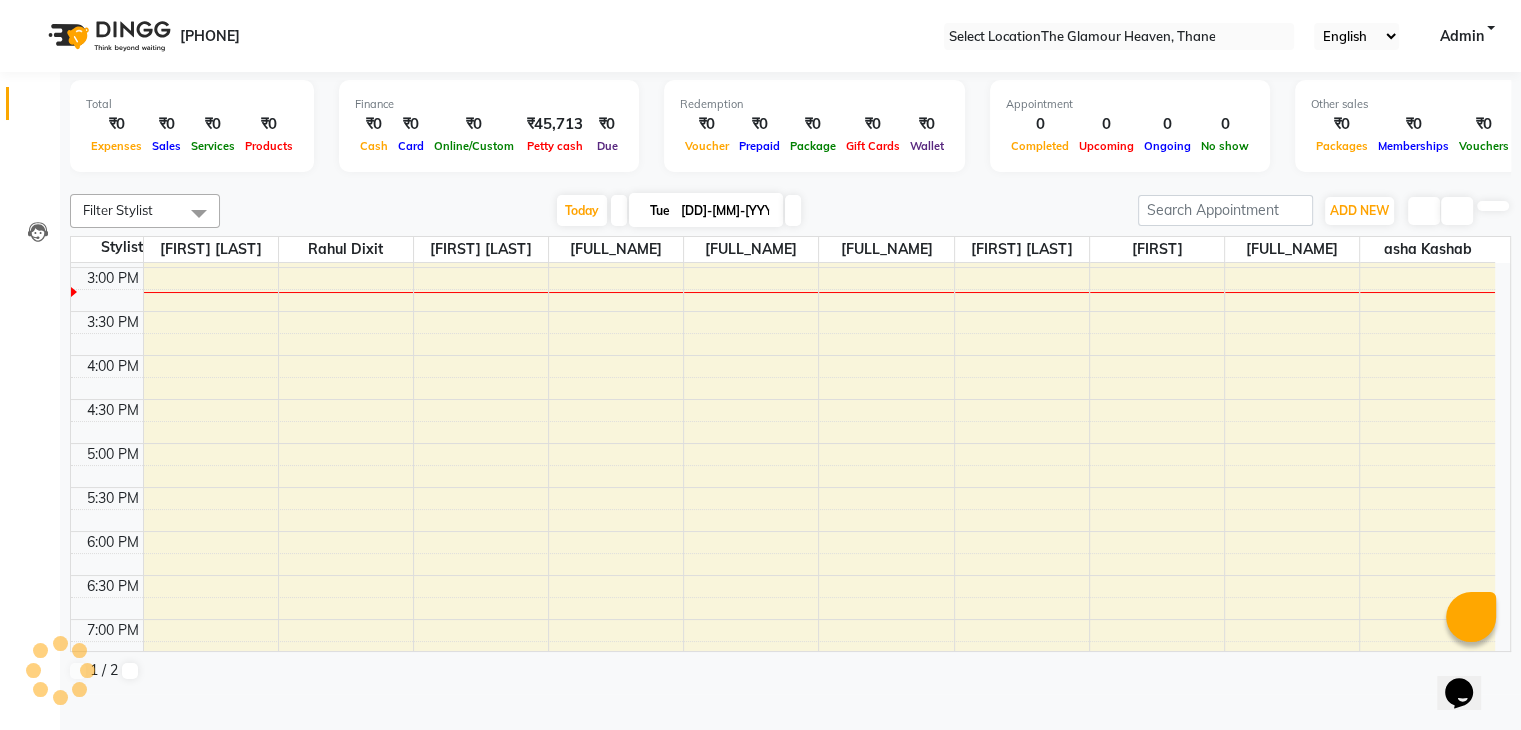 click at bounding box center [790, 182] 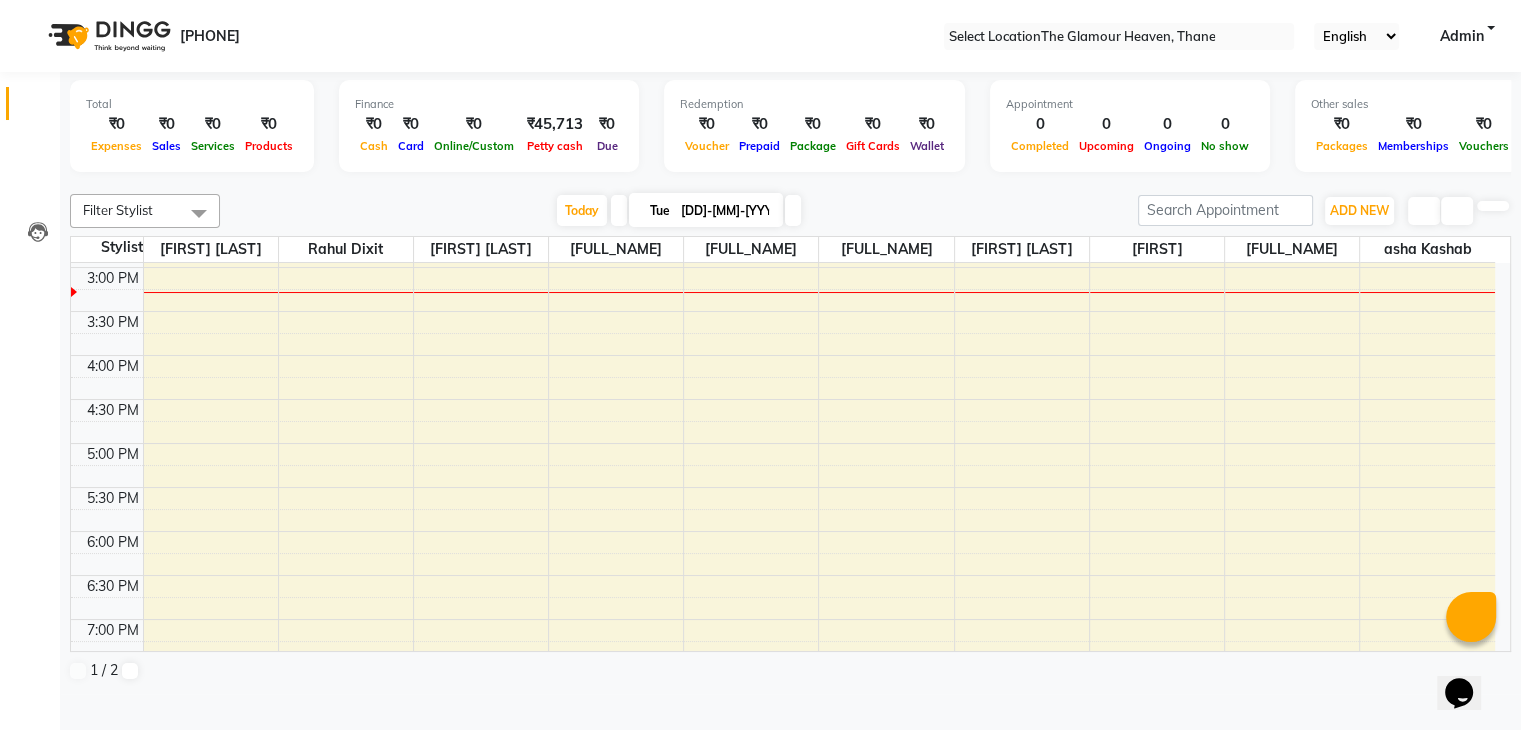 click at bounding box center [791, 182] 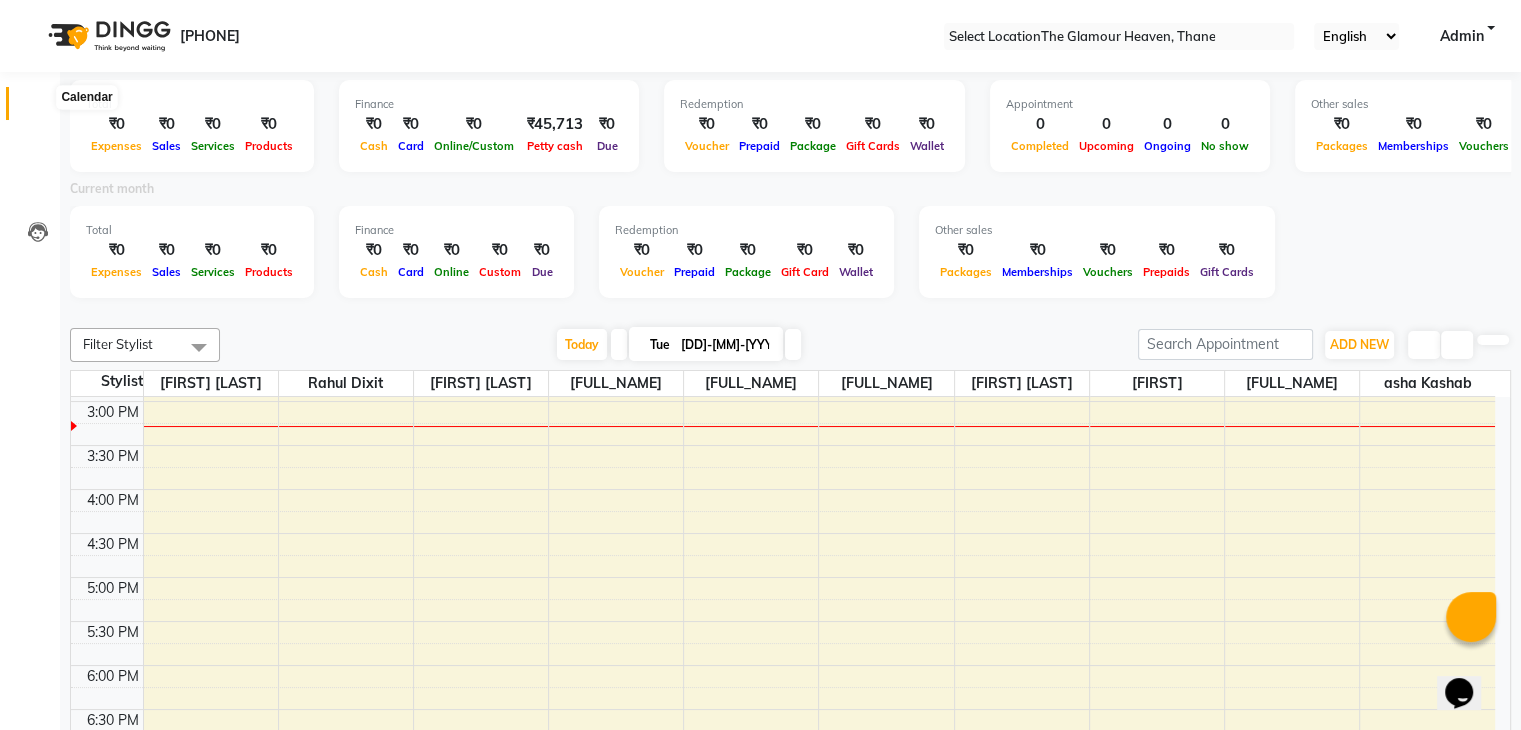 click at bounding box center [37, 108] 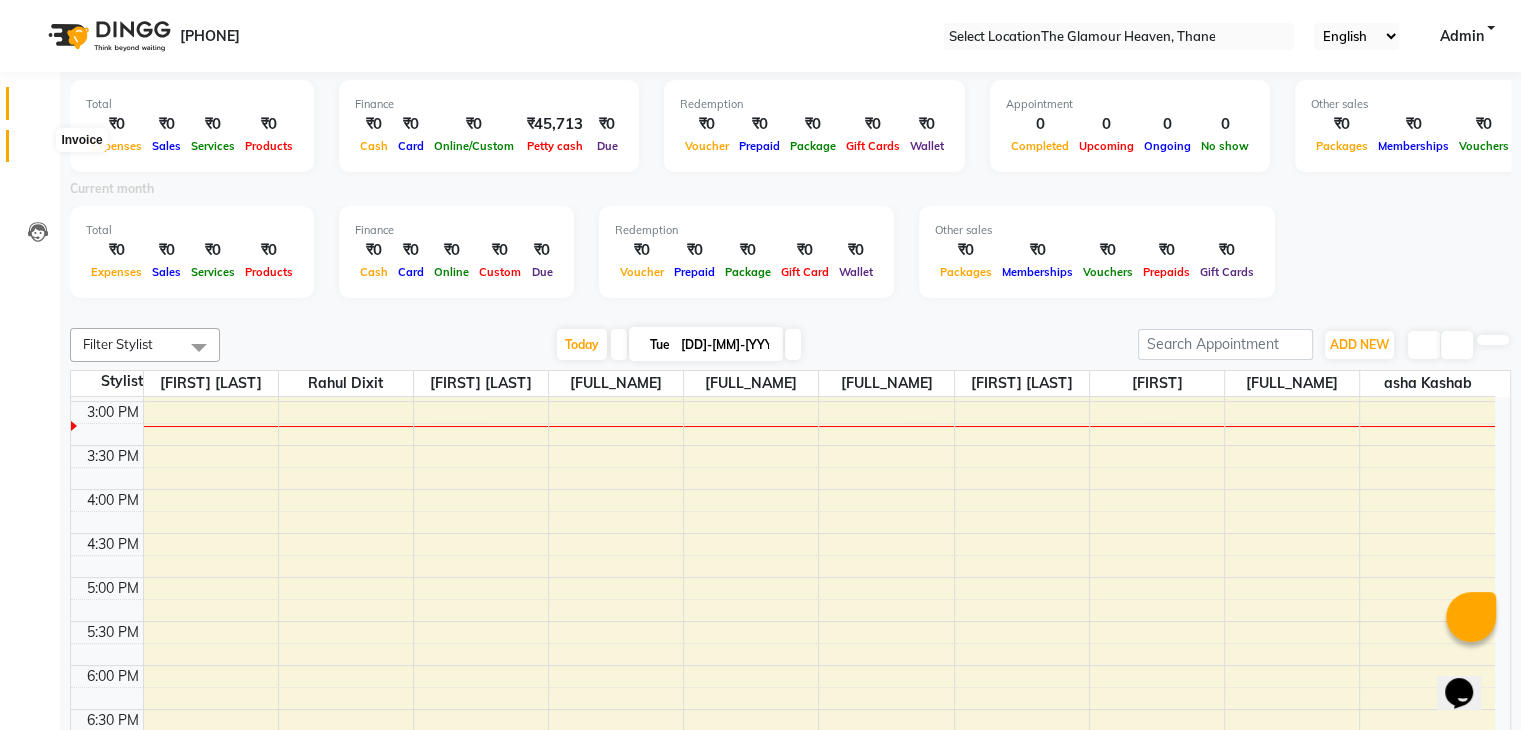 click at bounding box center [38, 151] 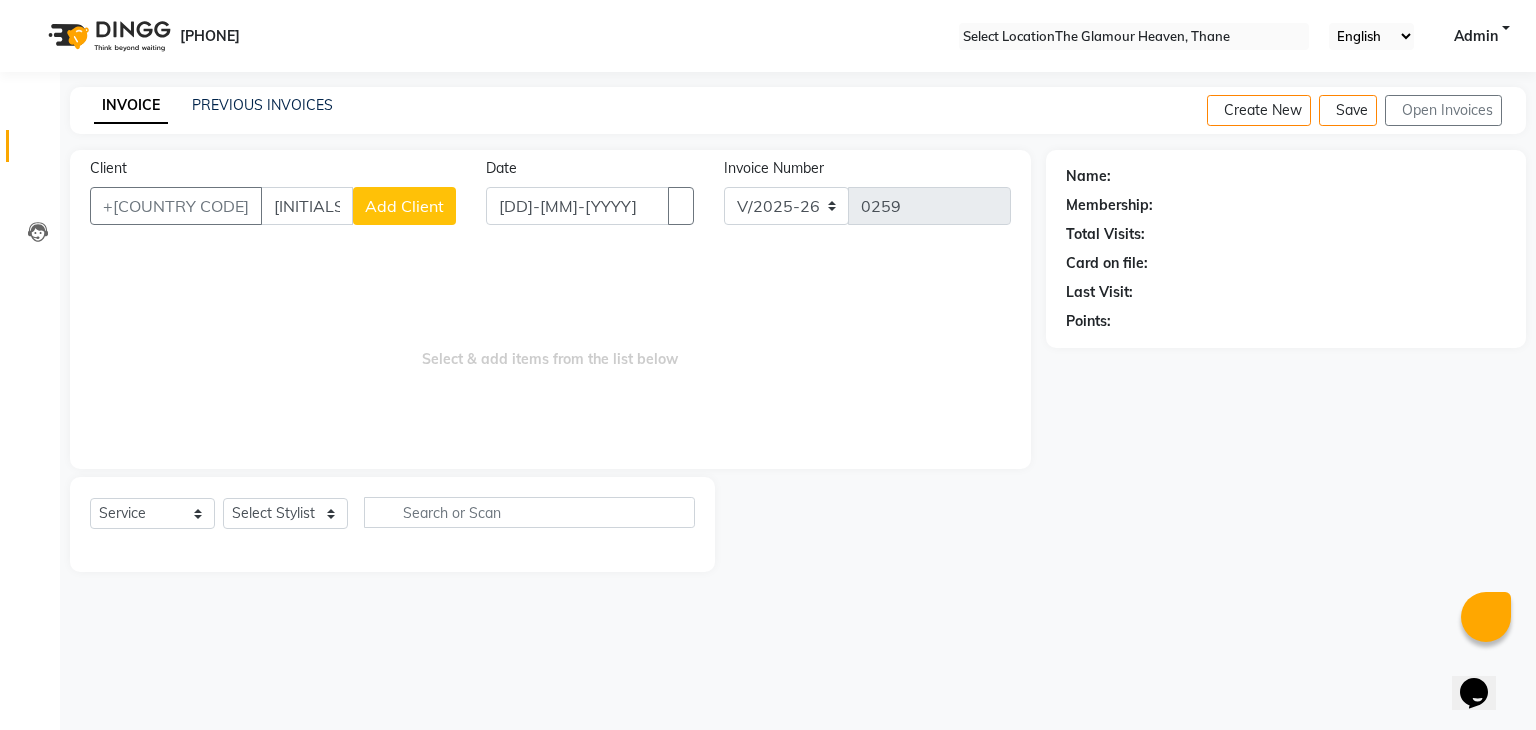 type on "XXX" 